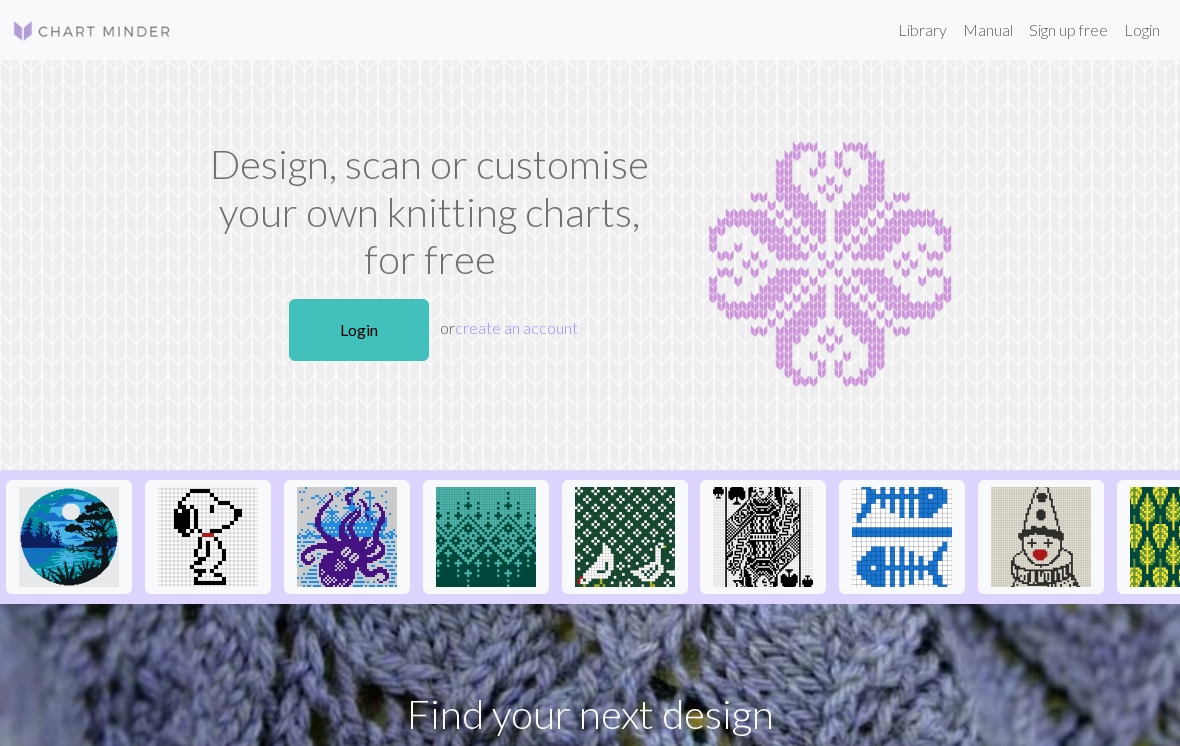 scroll, scrollTop: 0, scrollLeft: 0, axis: both 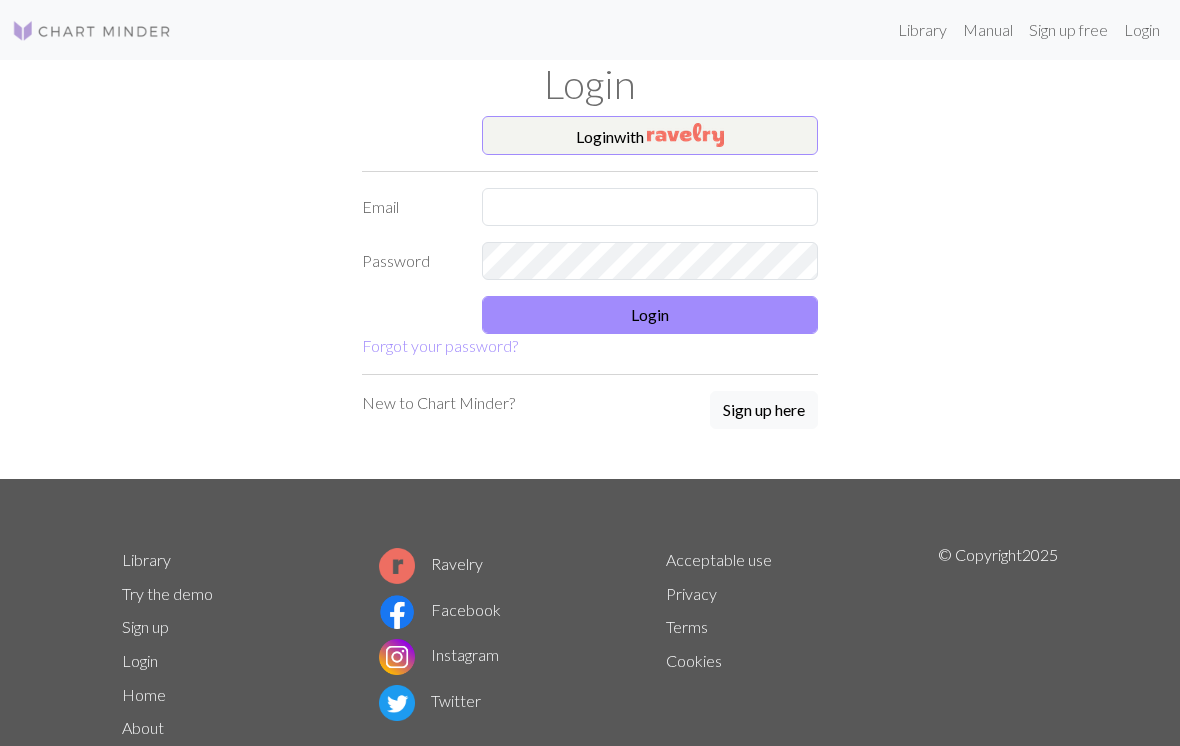 click at bounding box center [685, 135] 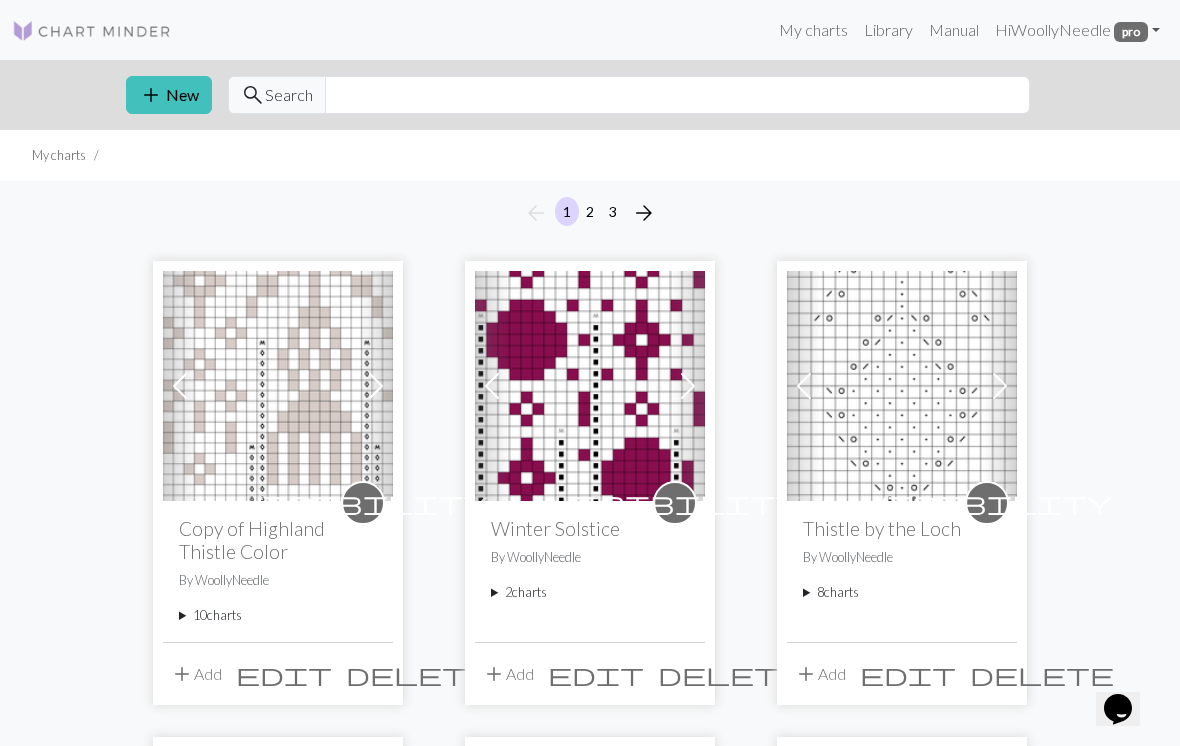 click on "10  charts" at bounding box center [278, 615] 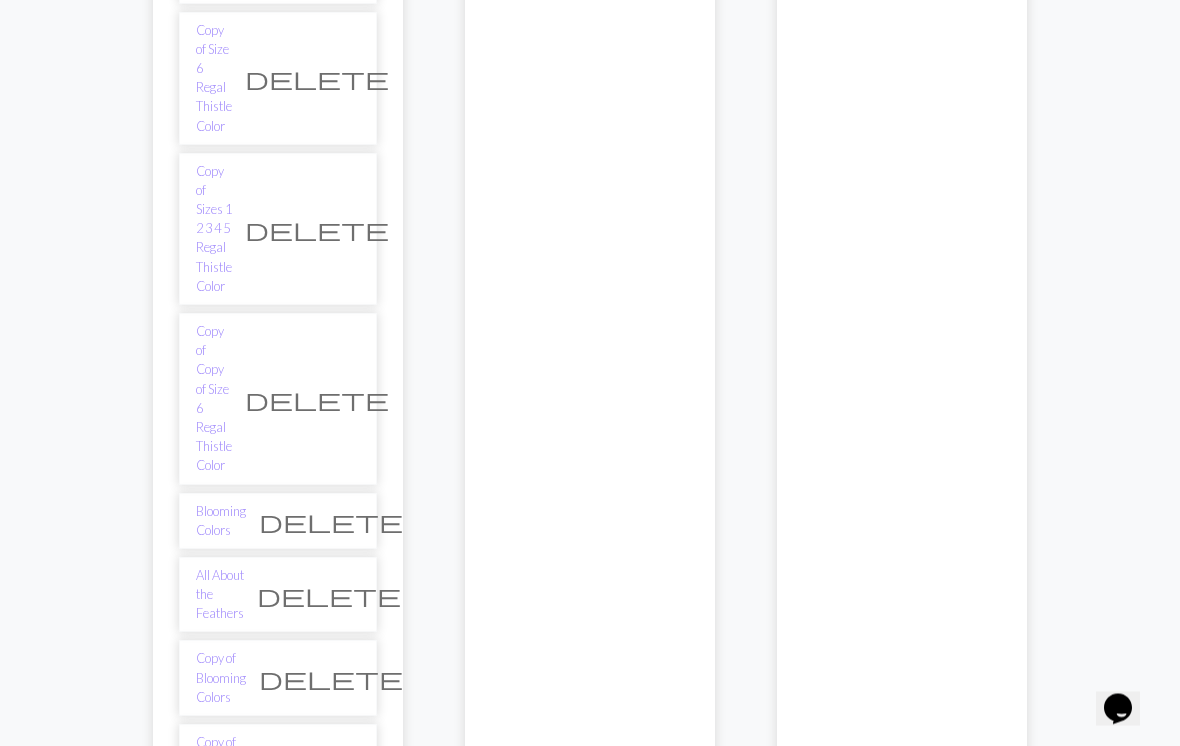 scroll, scrollTop: 752, scrollLeft: 0, axis: vertical 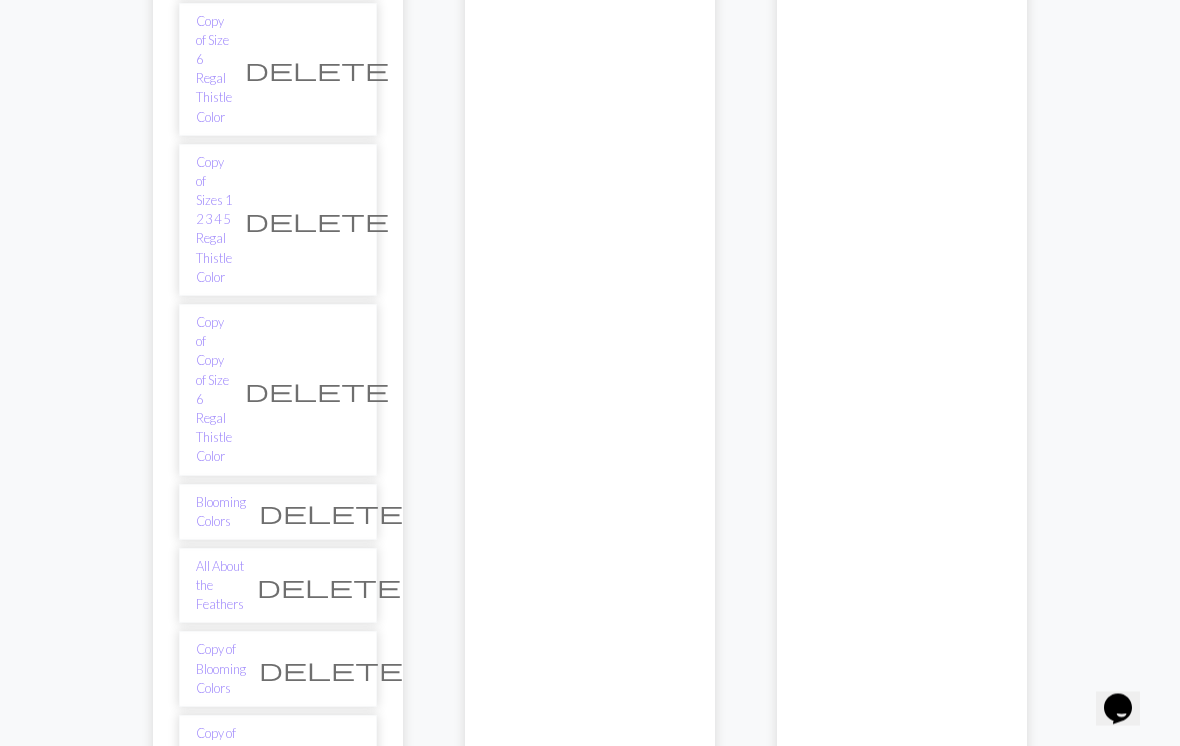 click on "Copy of Revised All. Sizes Regal Thistle" at bounding box center [217, 1007] 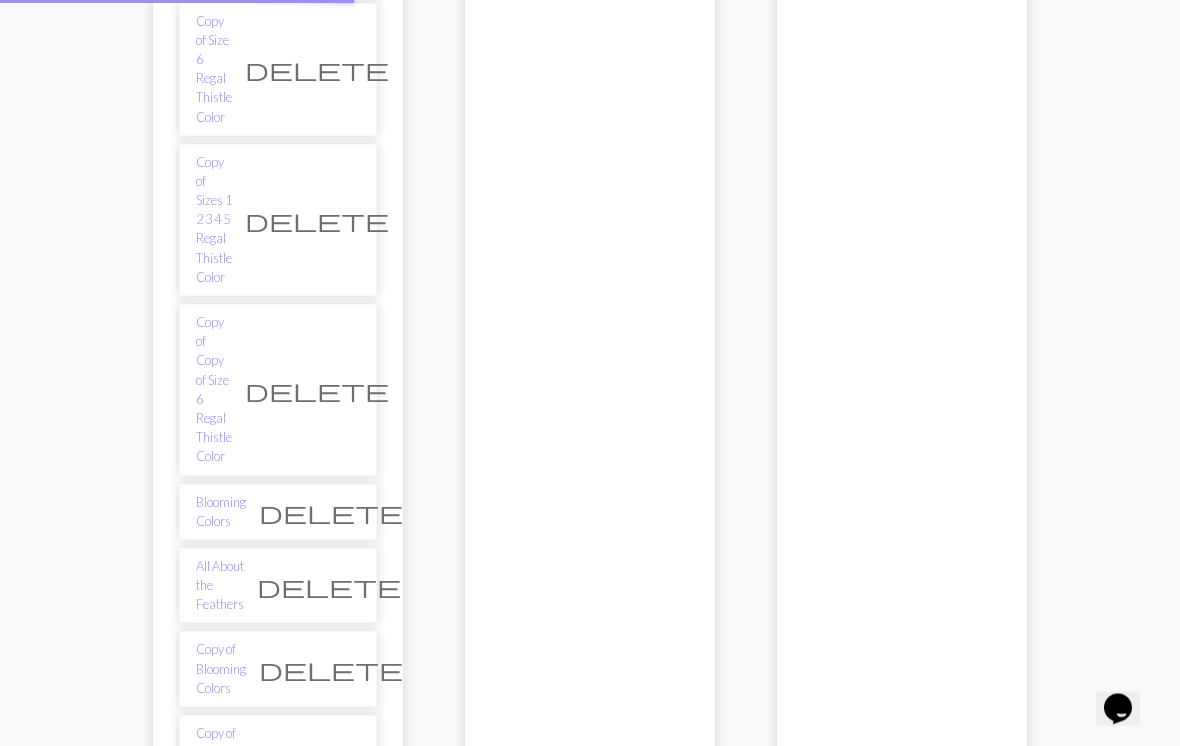 scroll, scrollTop: 753, scrollLeft: 0, axis: vertical 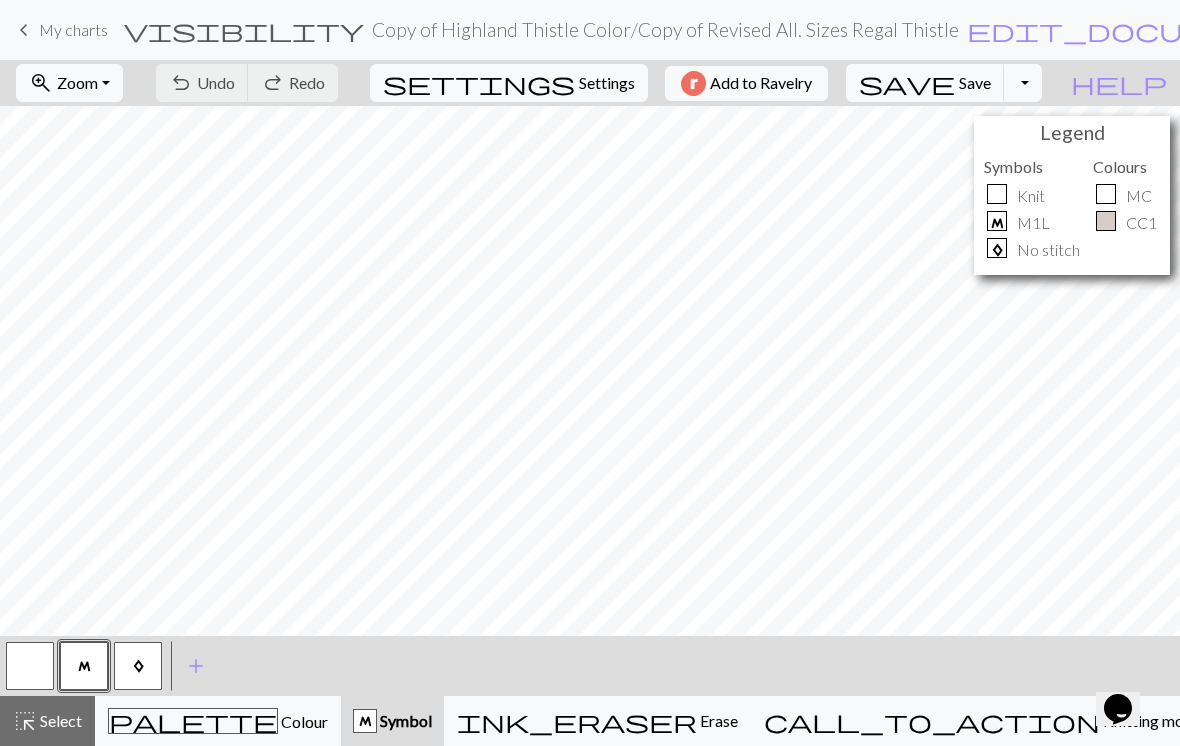click on "zoom_in Zoom Zoom" at bounding box center [69, 83] 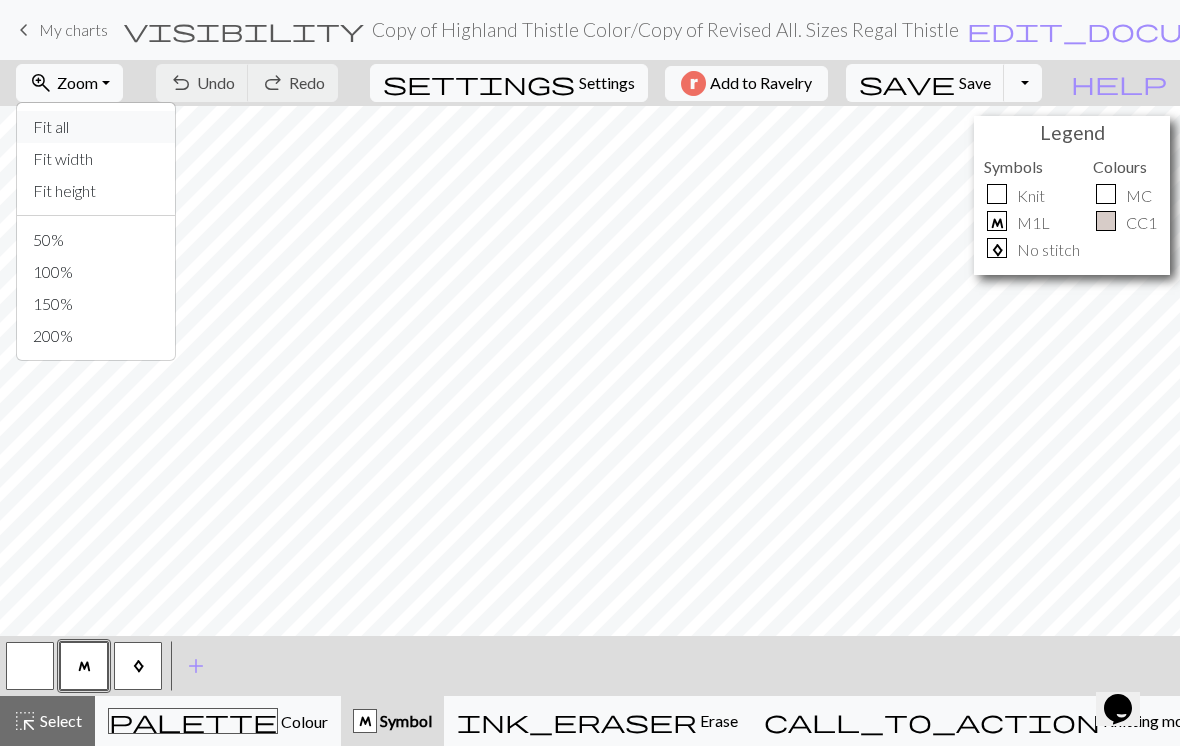 click on "Fit all" at bounding box center (96, 127) 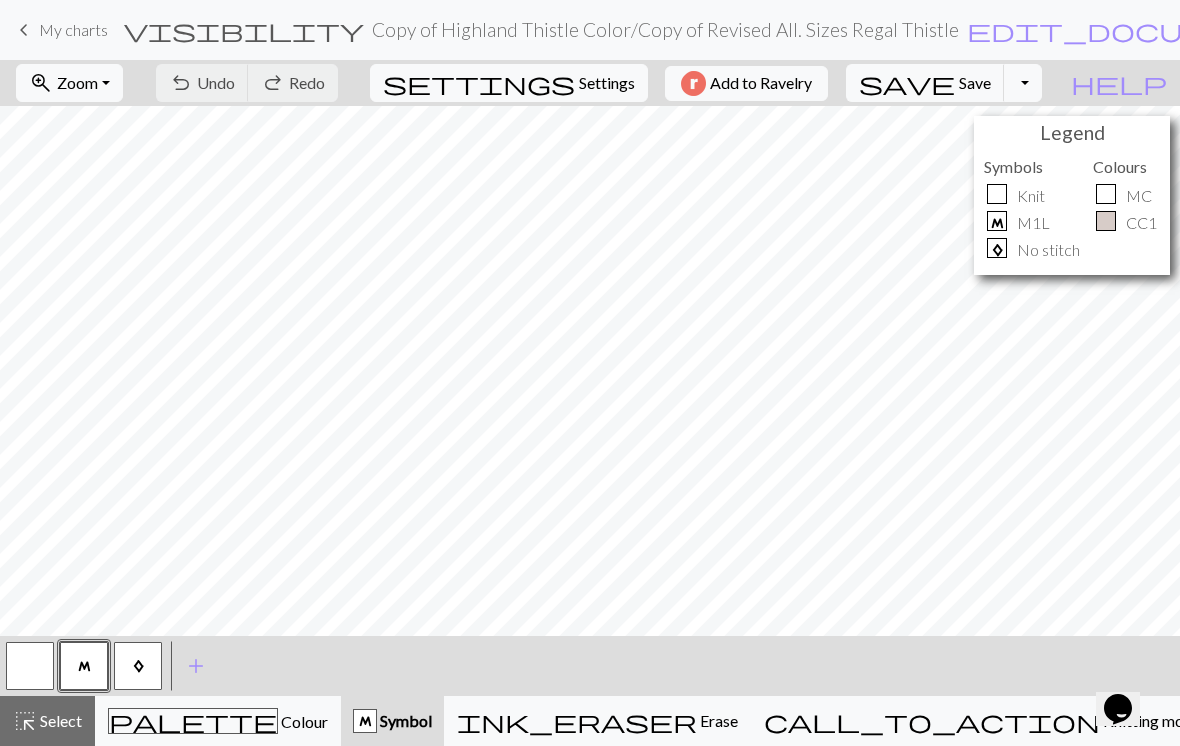 click on "palette   Colour   Colour" at bounding box center [218, 721] 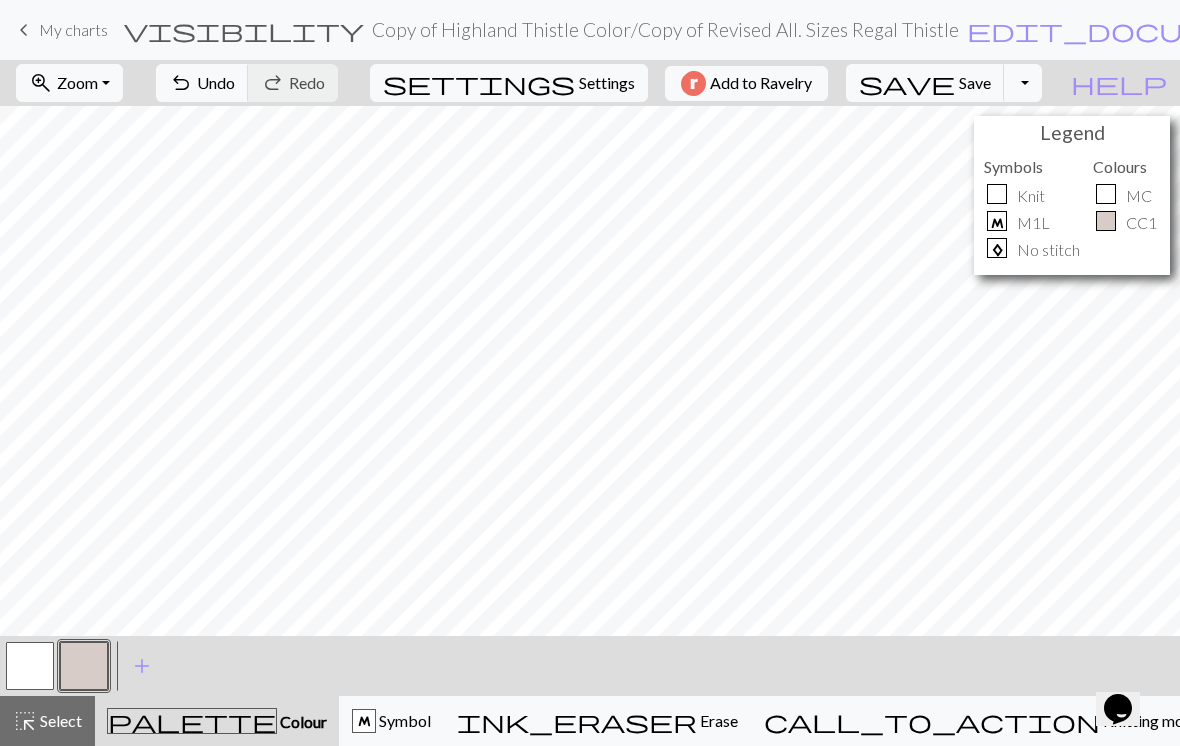 click at bounding box center [30, 666] 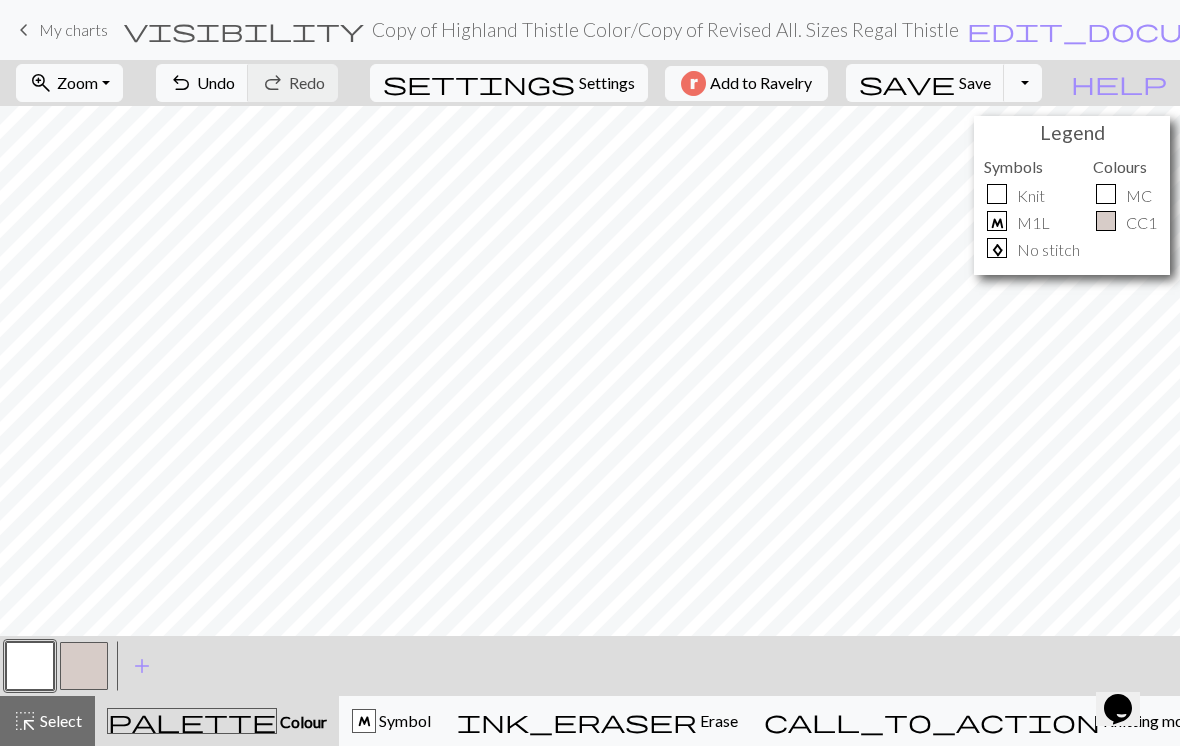 click at bounding box center (84, 666) 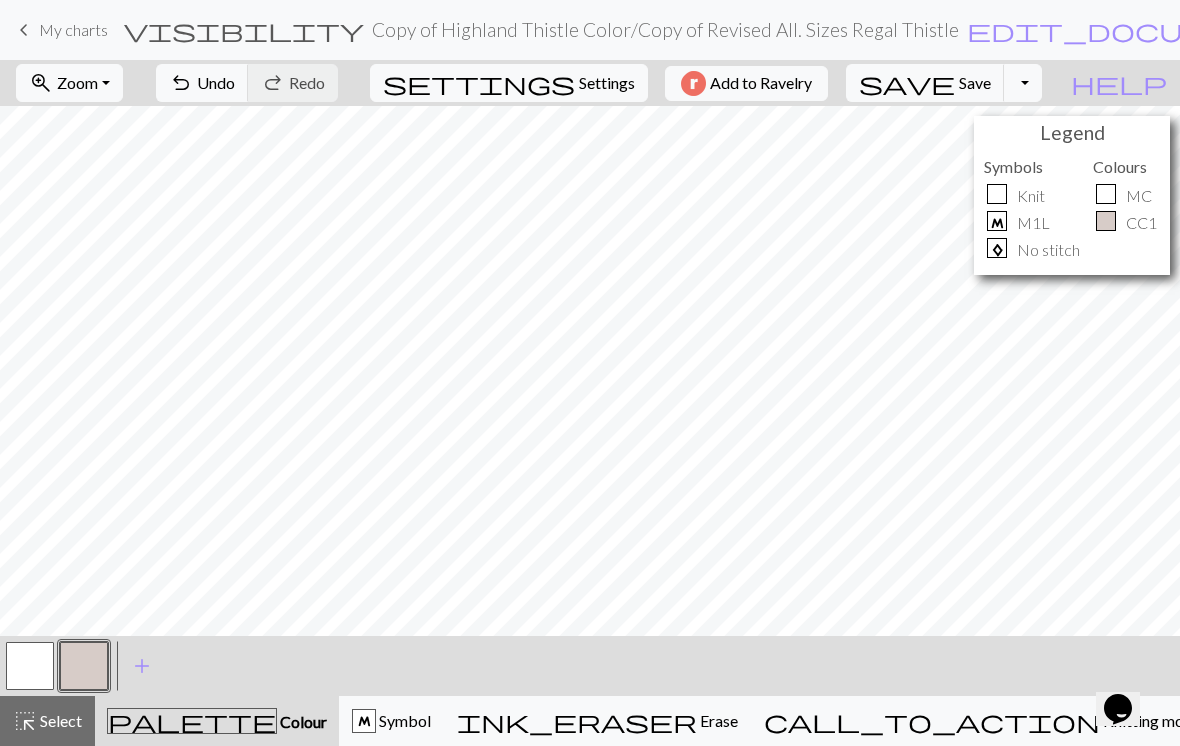 click at bounding box center (30, 666) 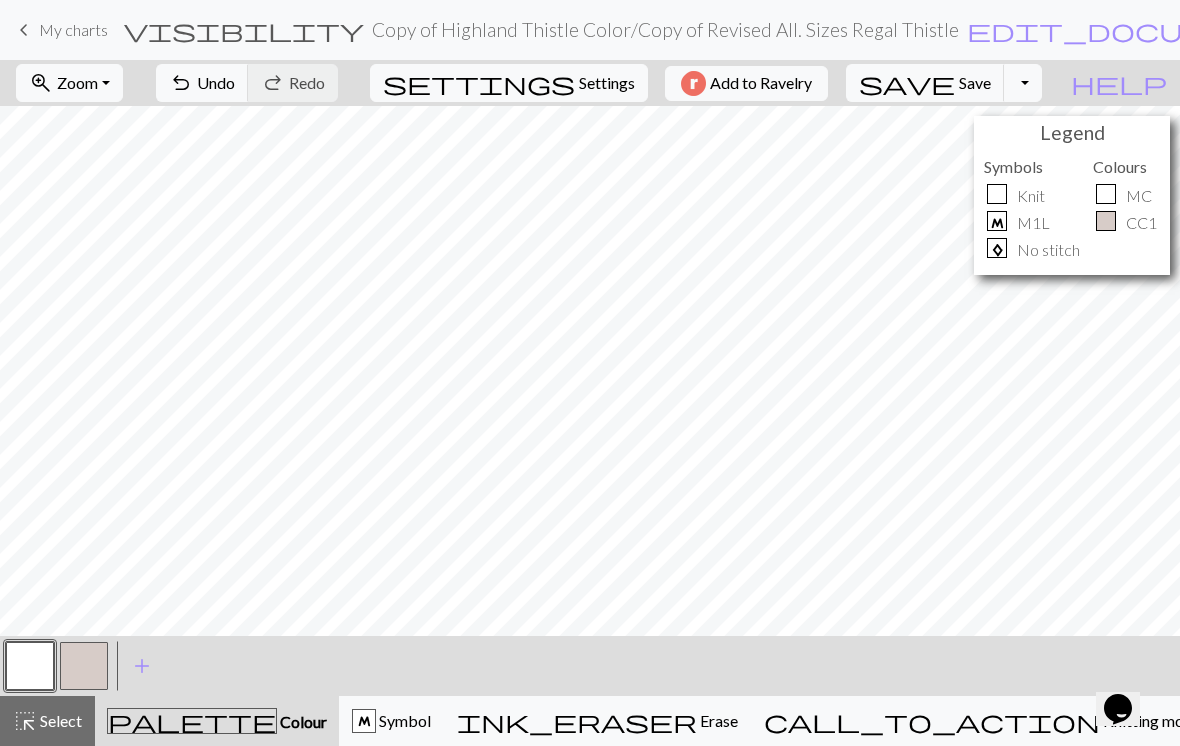 click at bounding box center [84, 666] 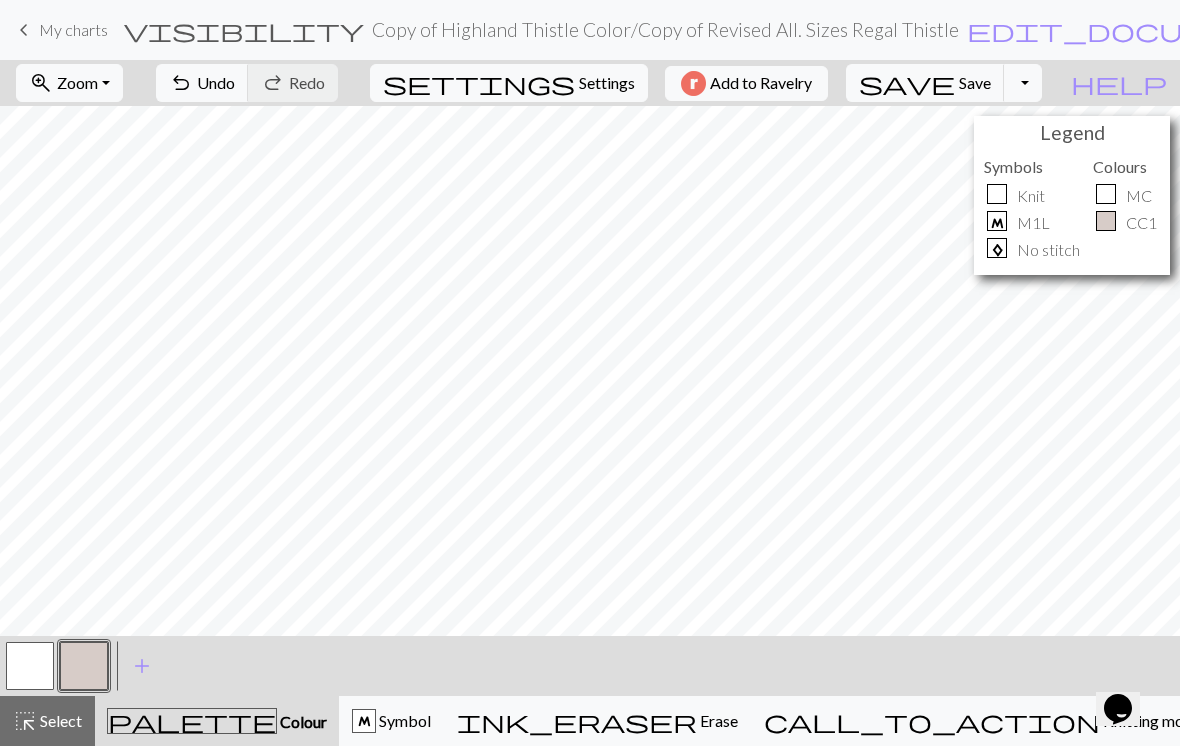 click at bounding box center [30, 666] 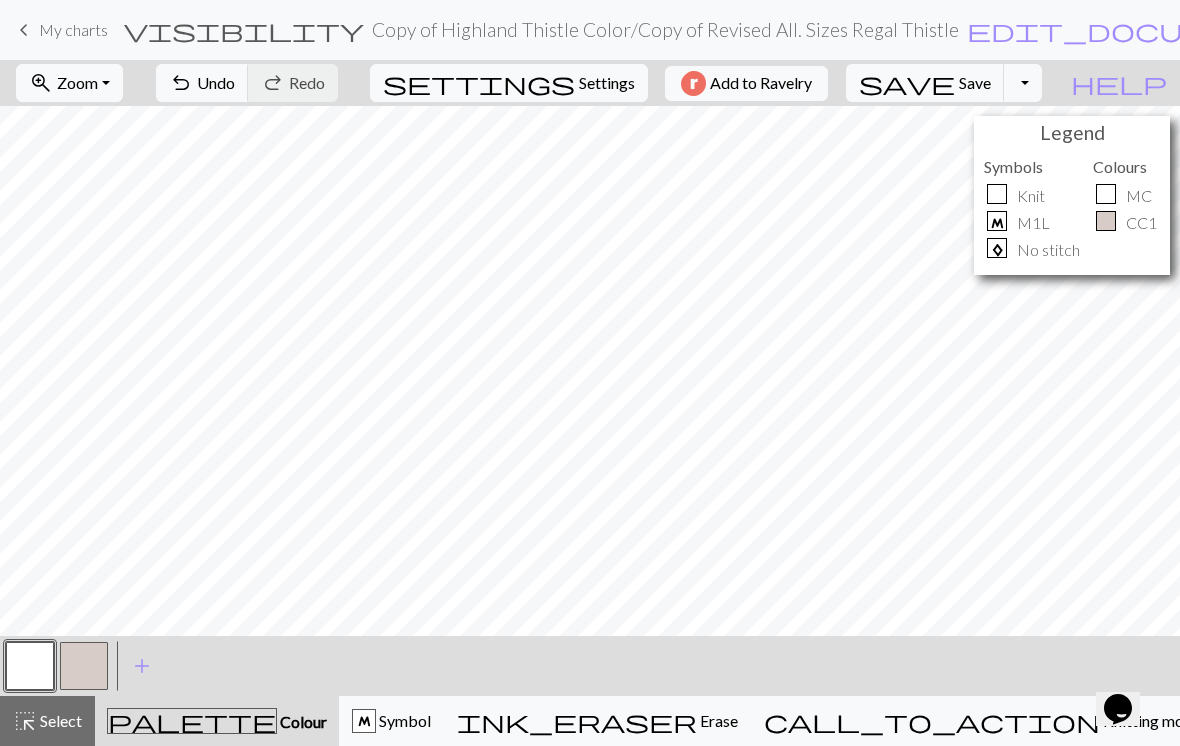 click at bounding box center [84, 666] 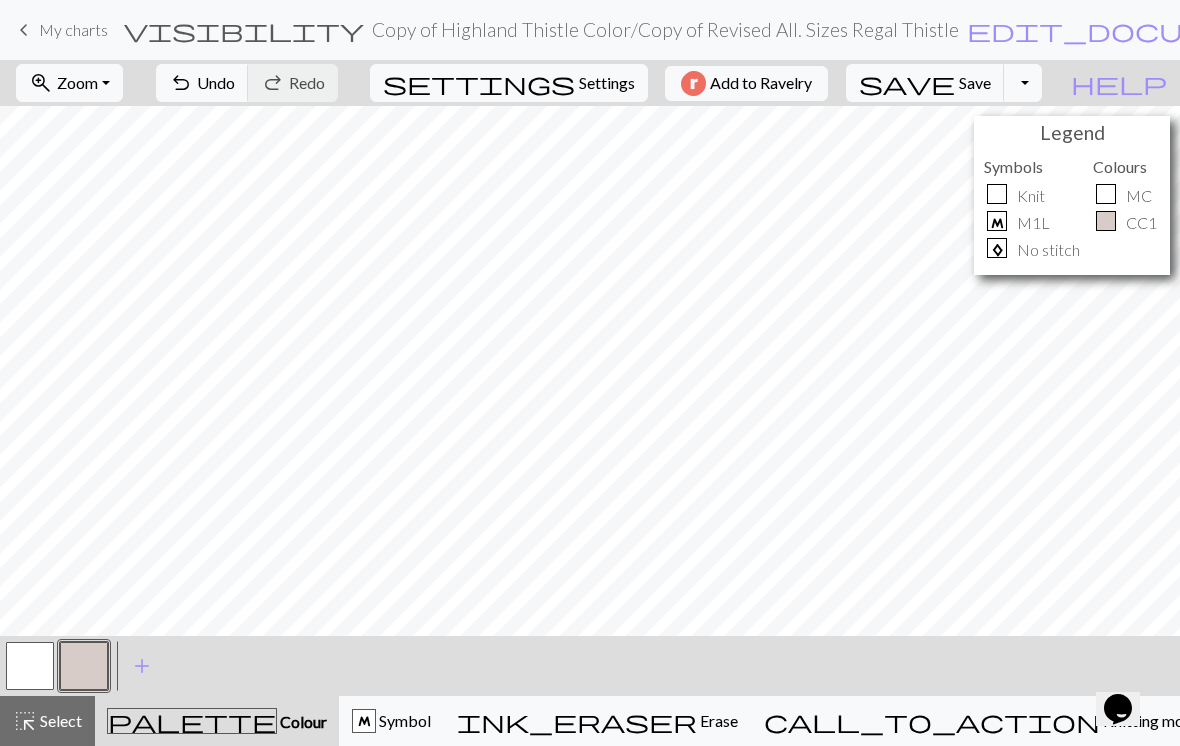 click at bounding box center [30, 666] 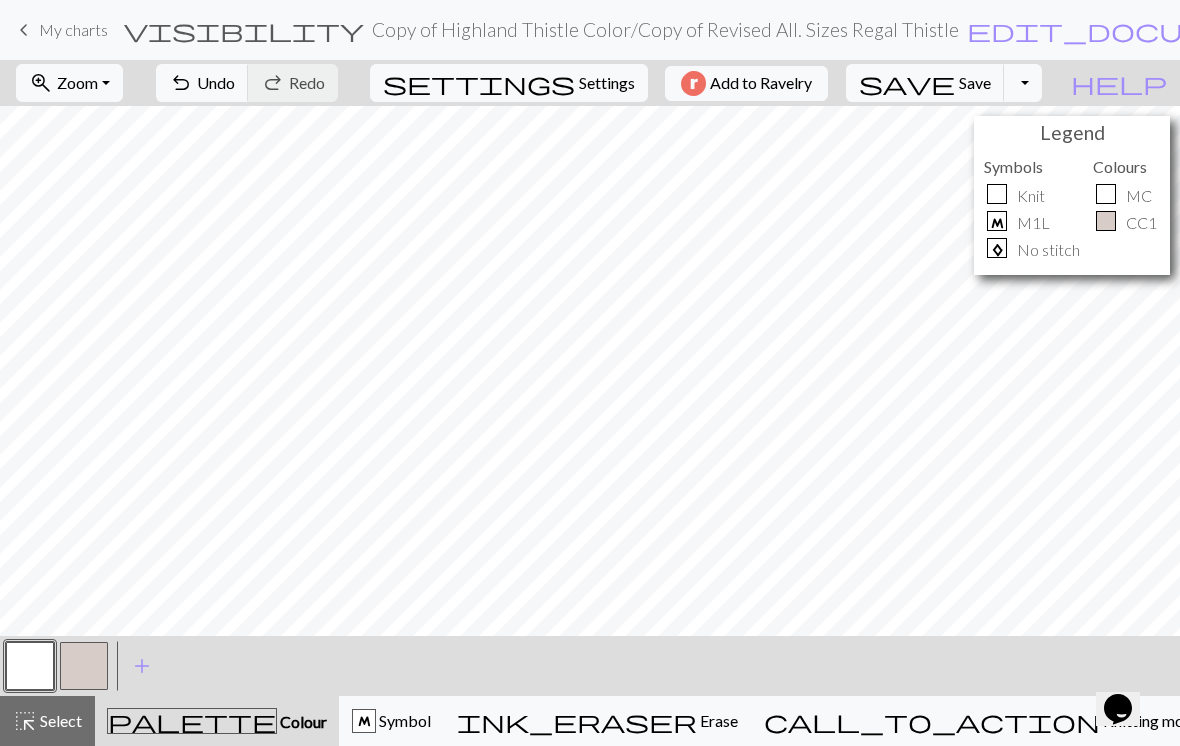 click at bounding box center [84, 666] 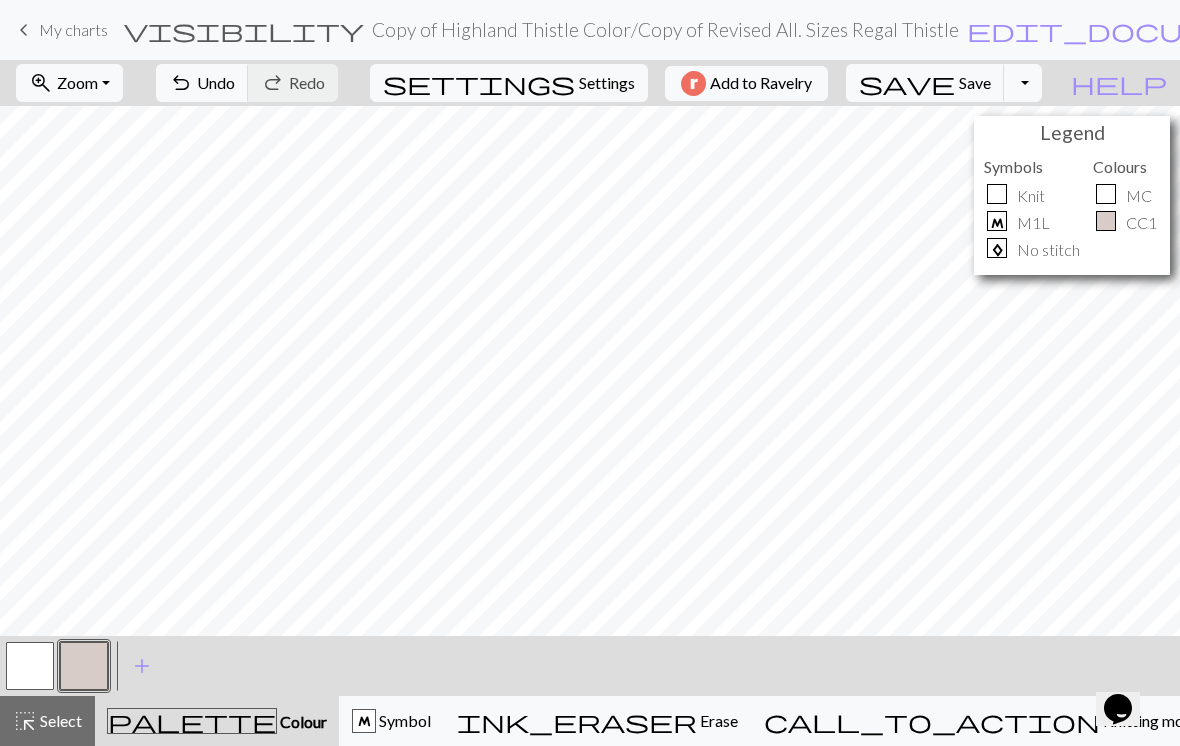 click at bounding box center [30, 666] 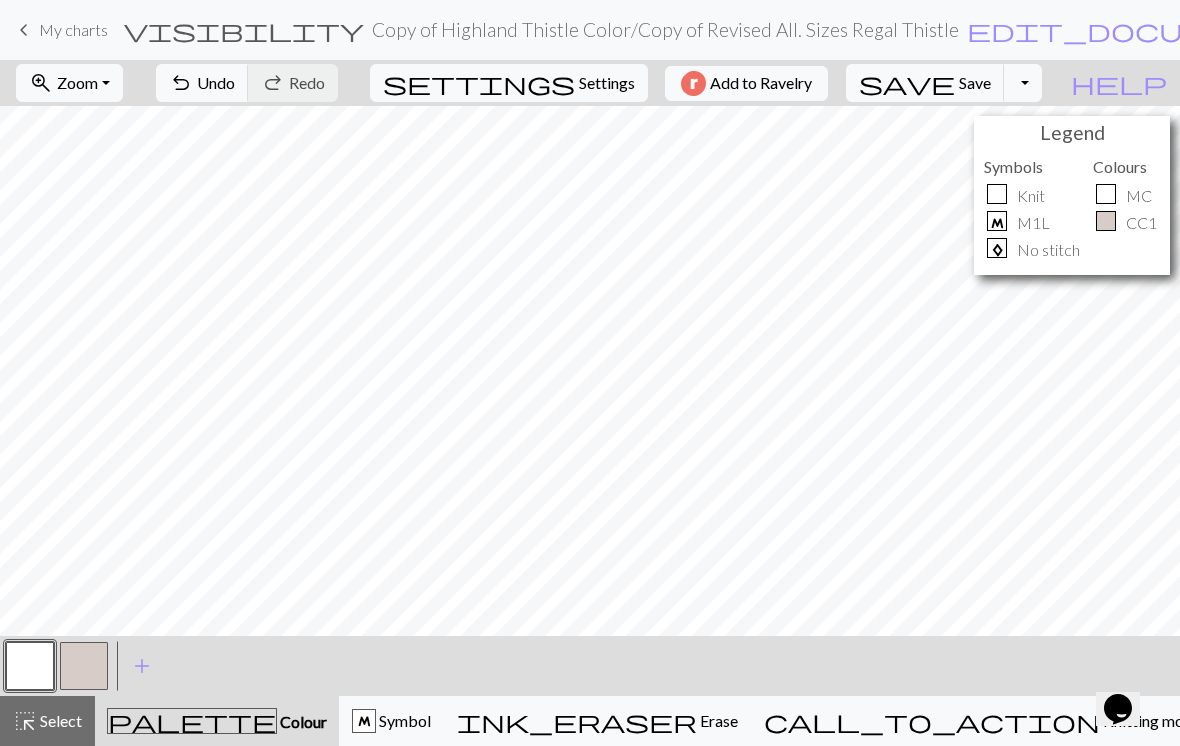 click at bounding box center (84, 666) 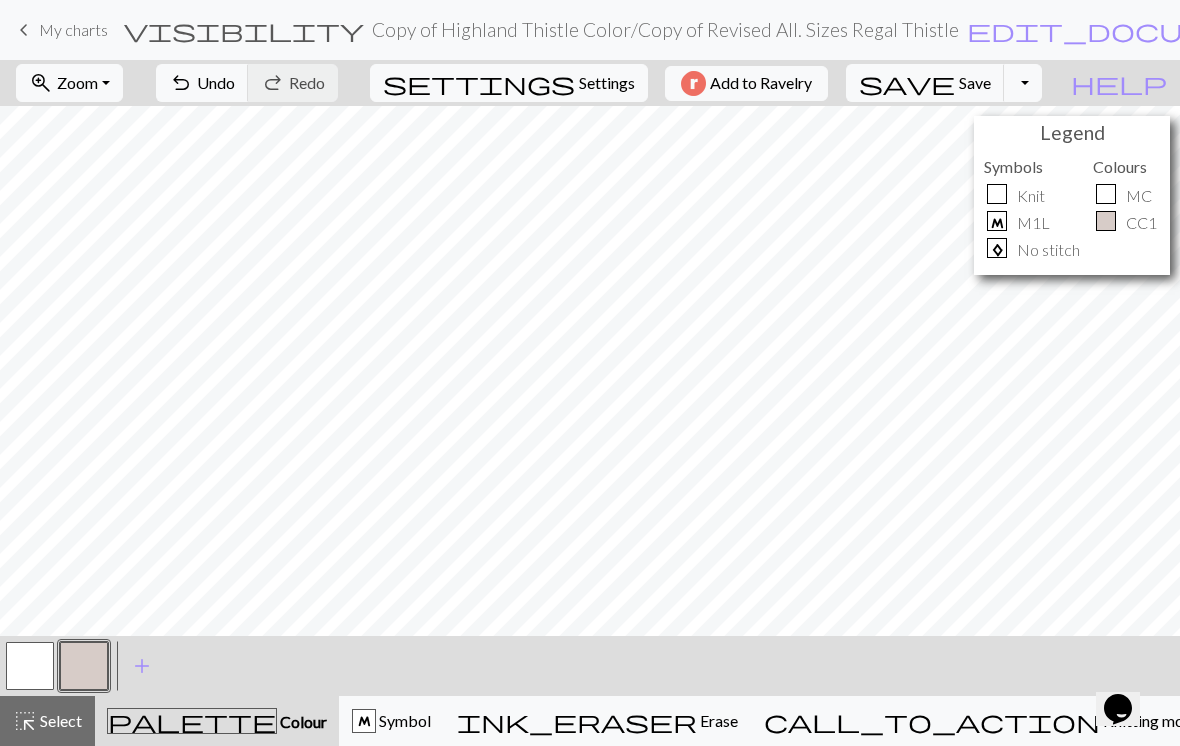 click at bounding box center (30, 666) 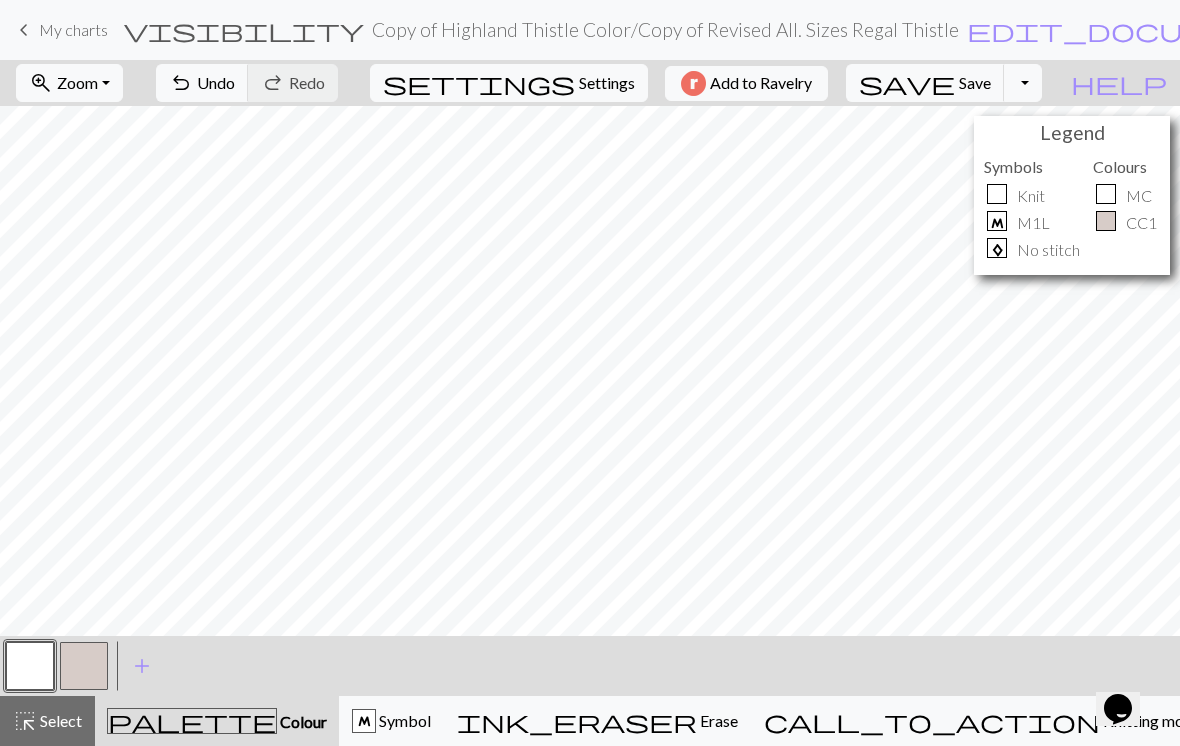 click at bounding box center (84, 666) 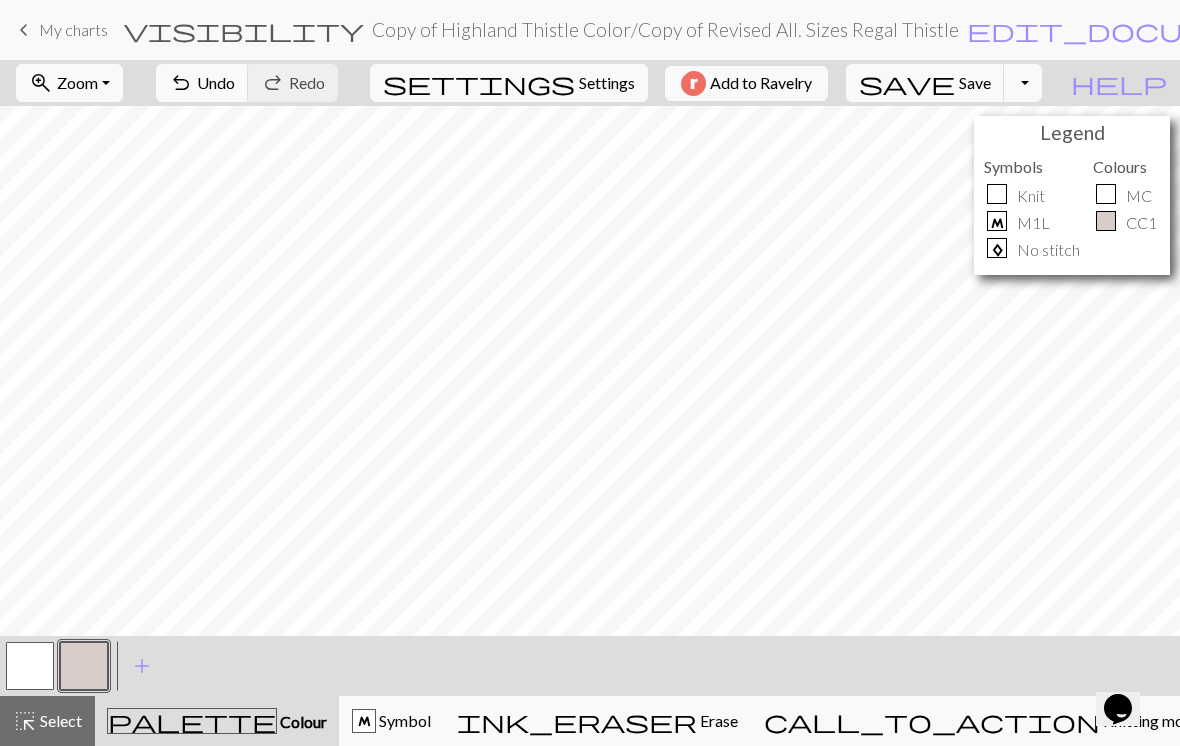 click at bounding box center (30, 666) 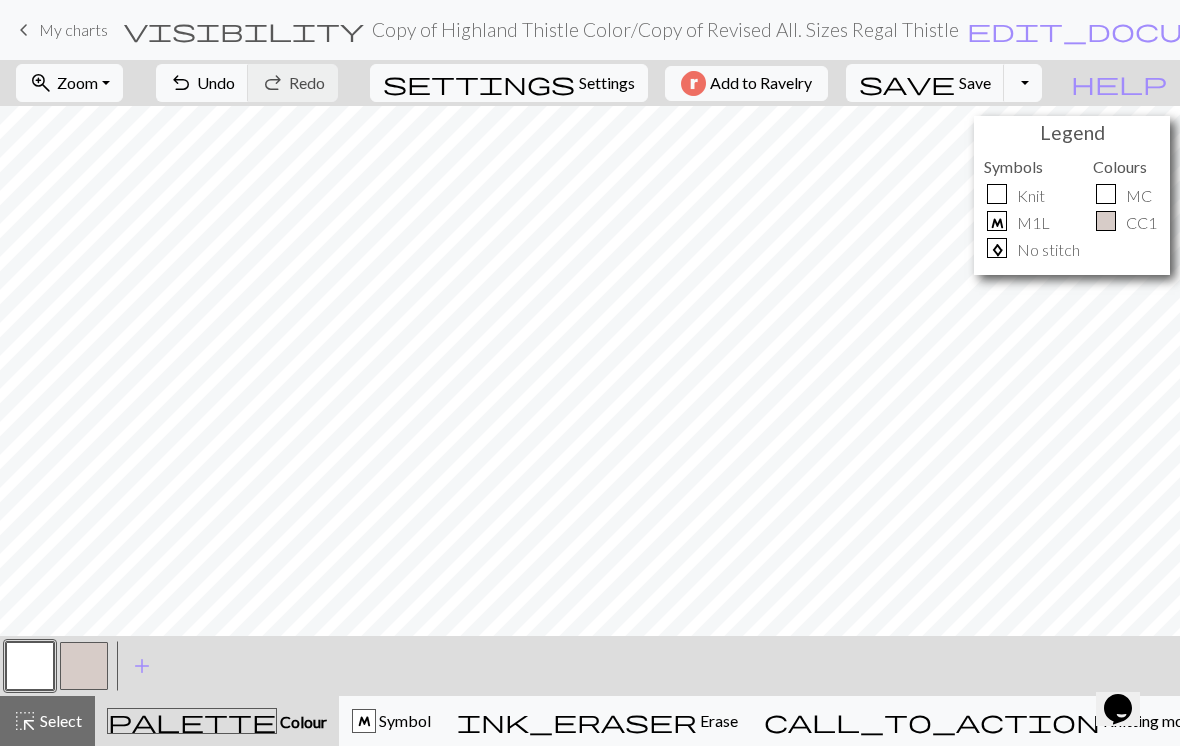click at bounding box center [84, 666] 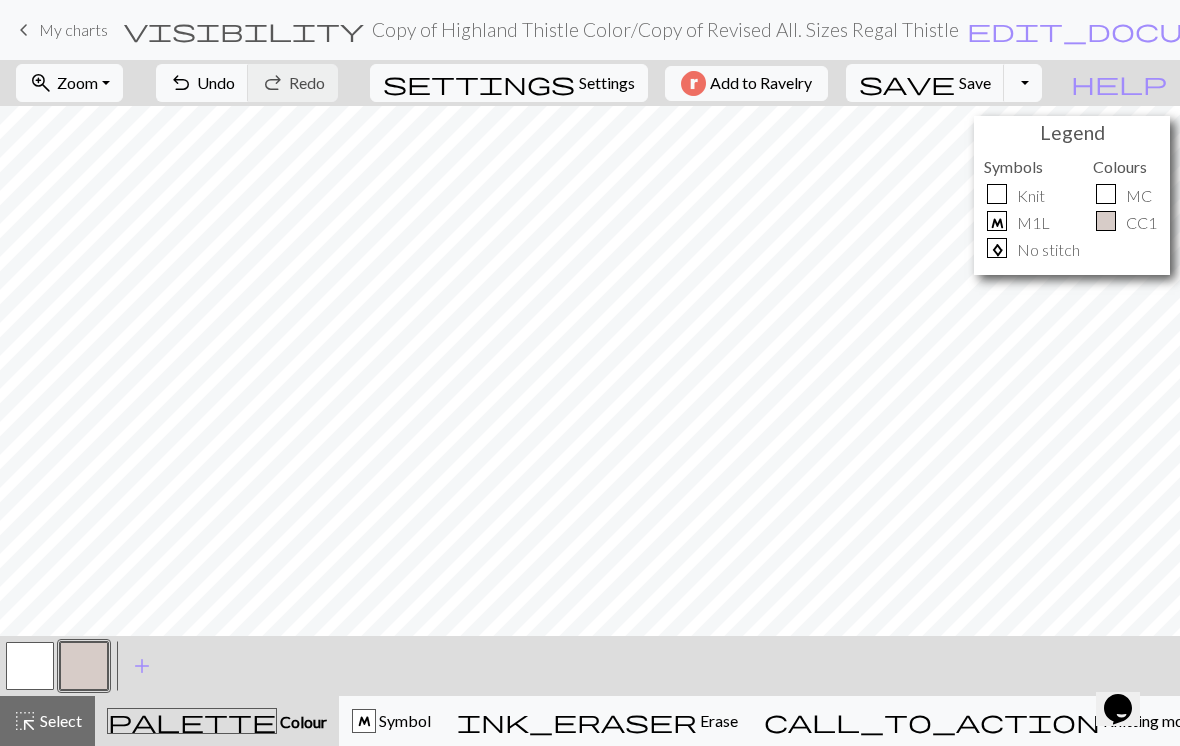 click on "edit_document" at bounding box center [1123, 30] 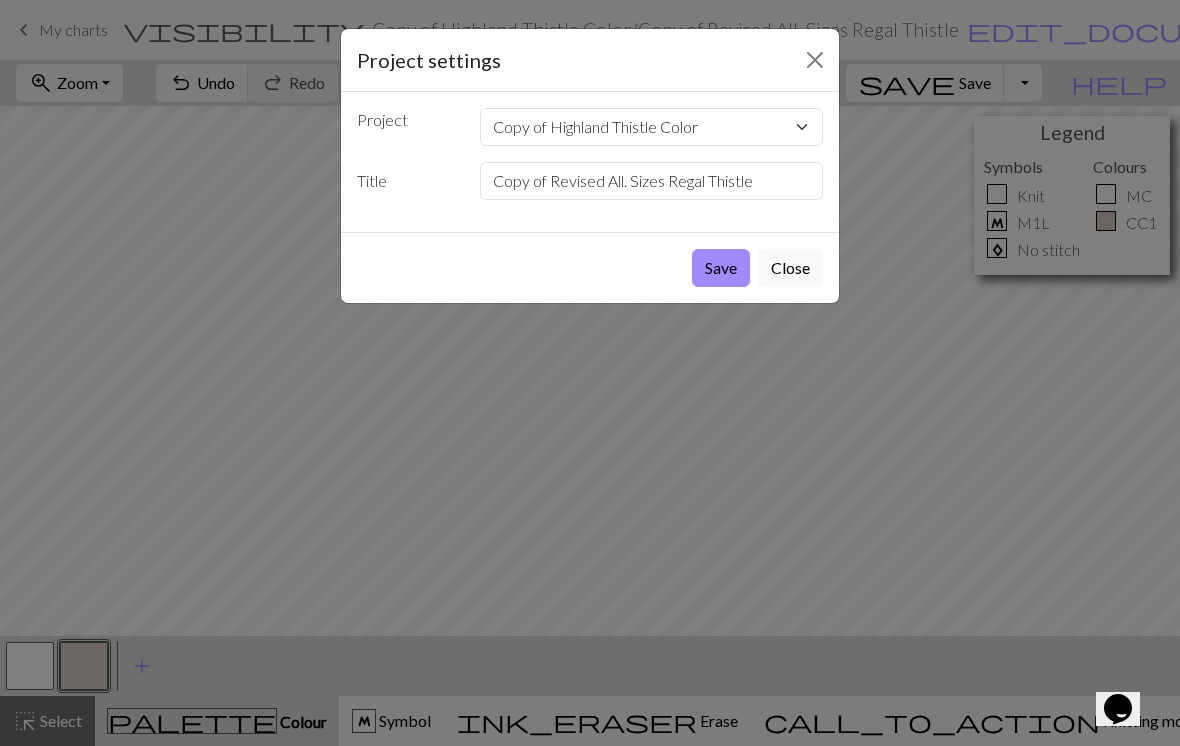 click on "Save" at bounding box center (721, 268) 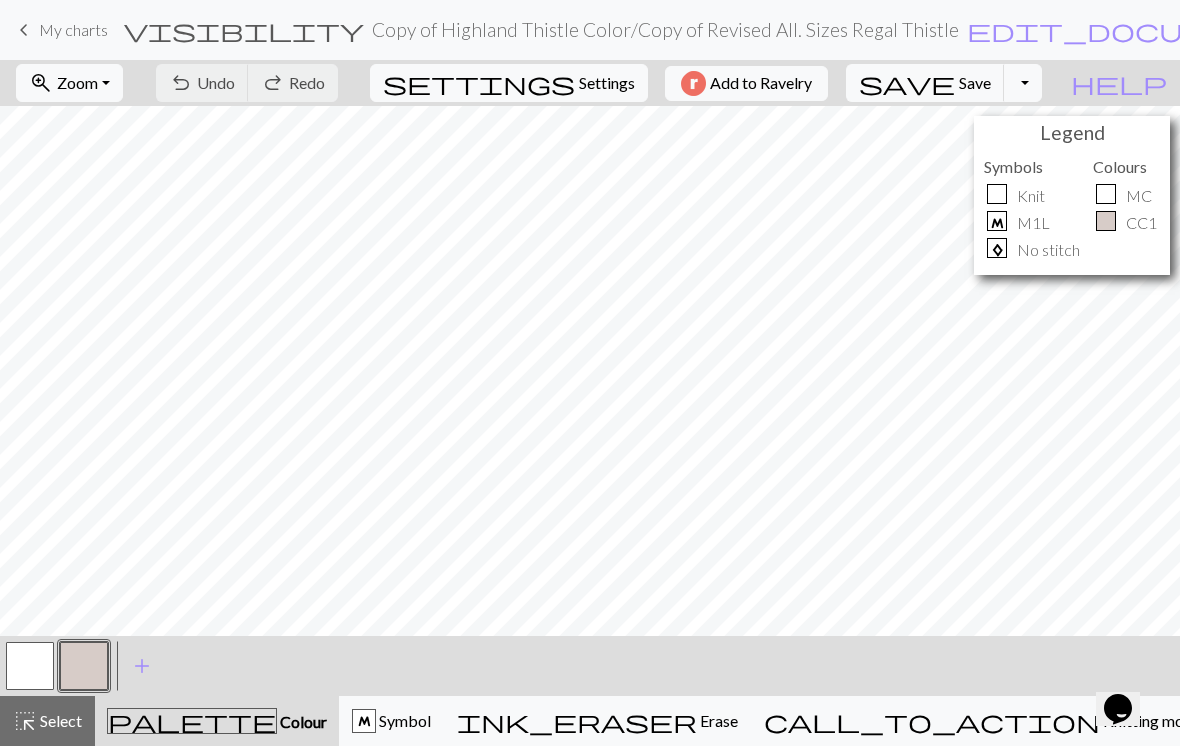 click on "edit_document" at bounding box center [1123, 30] 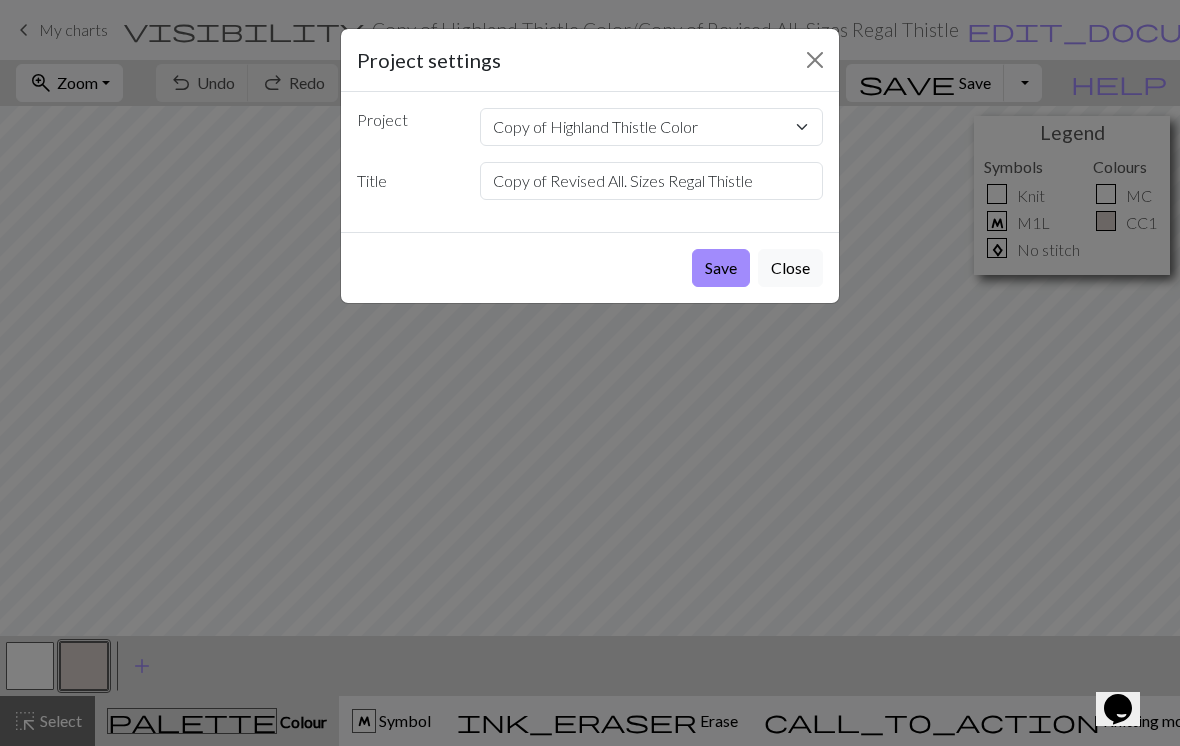 click on "Save" at bounding box center (721, 268) 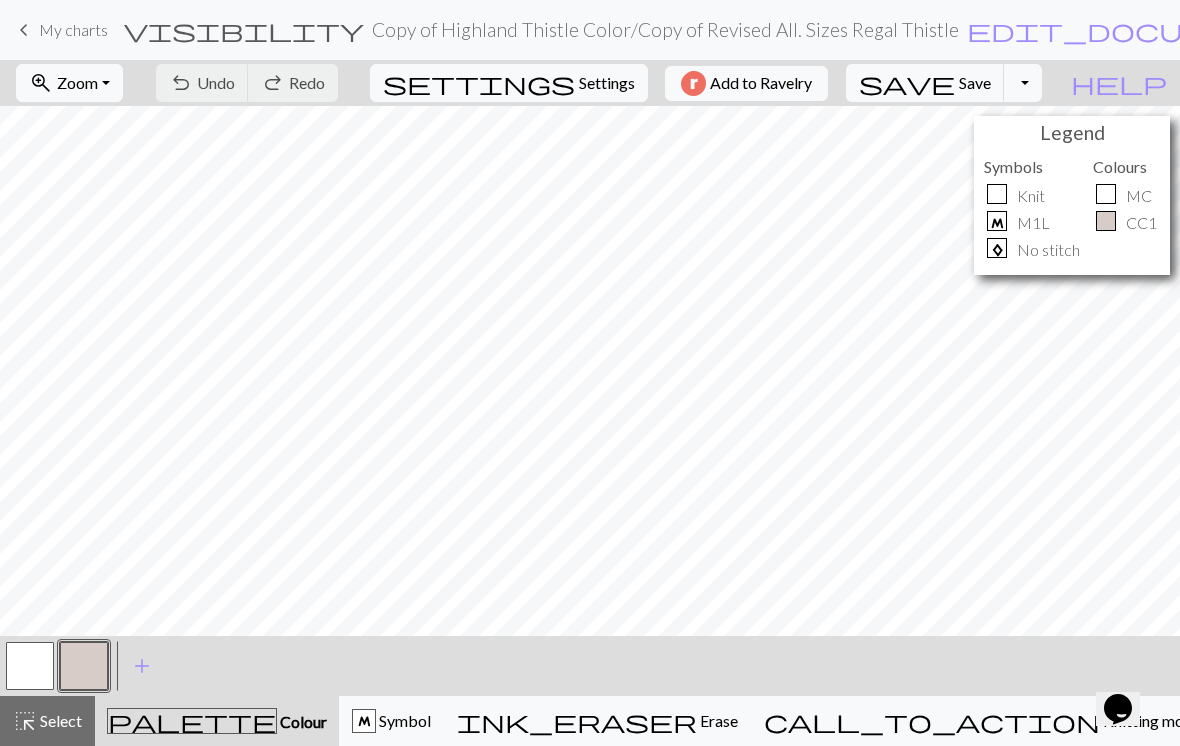 click at bounding box center [30, 666] 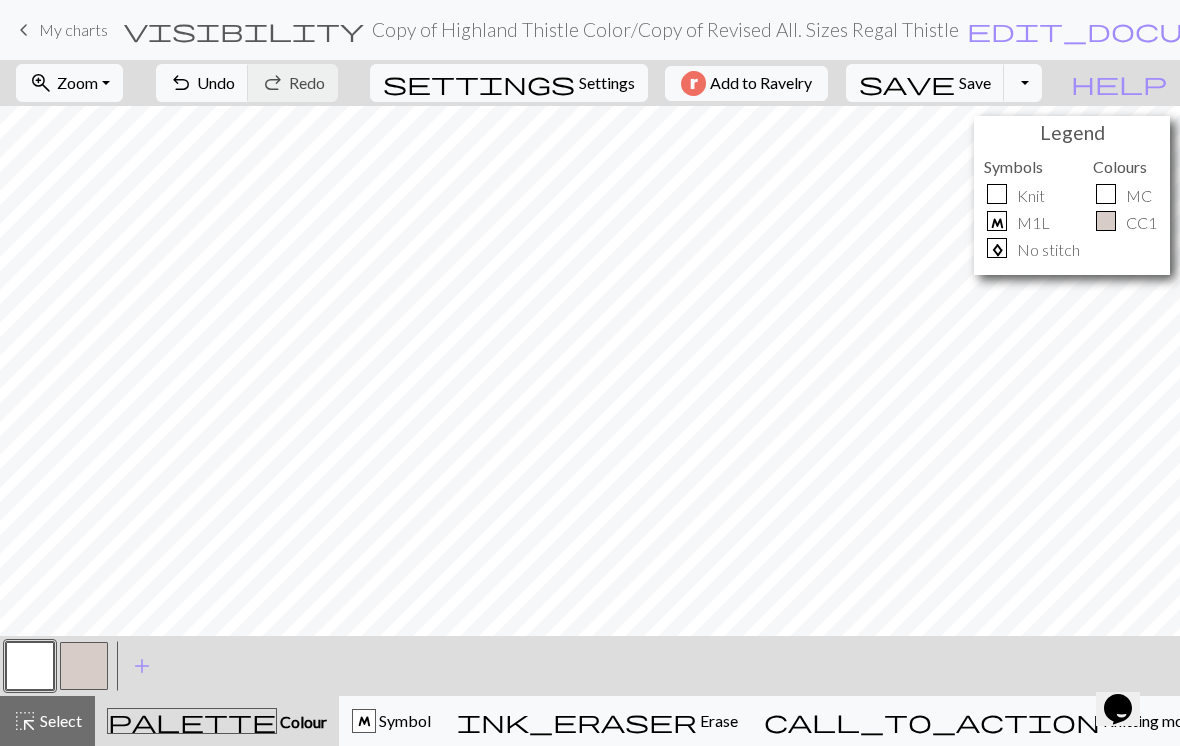 click at bounding box center (84, 666) 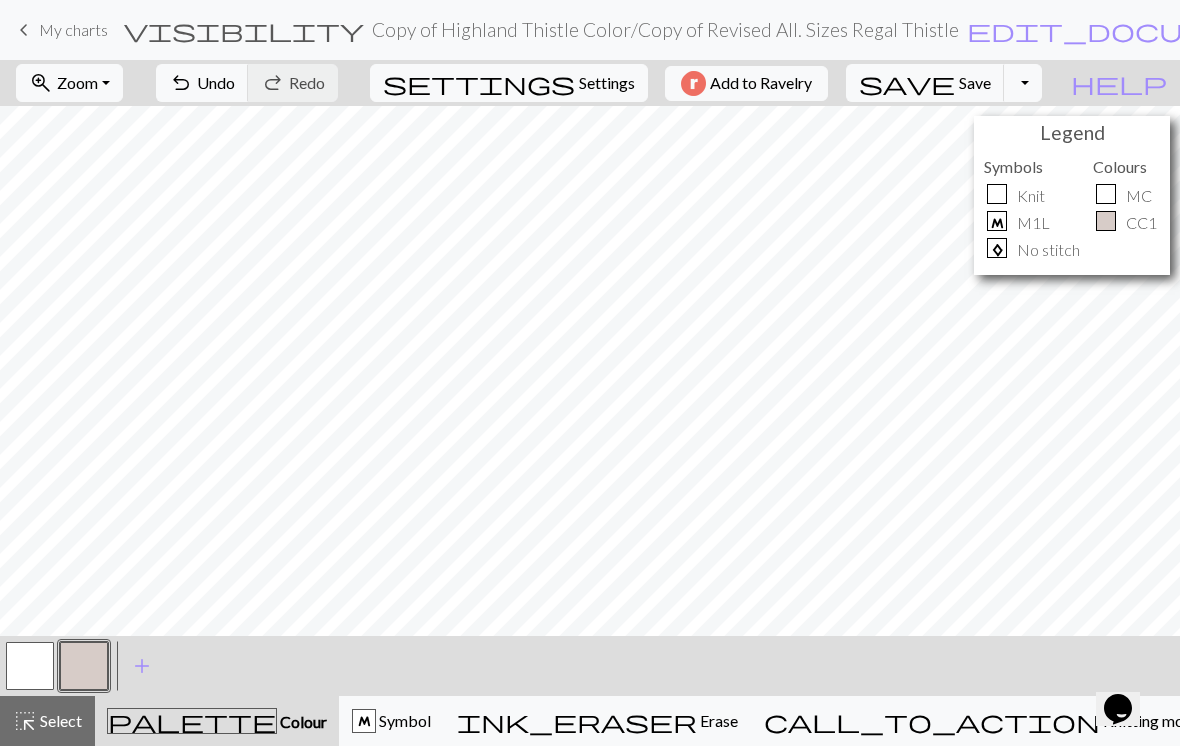 click at bounding box center [30, 666] 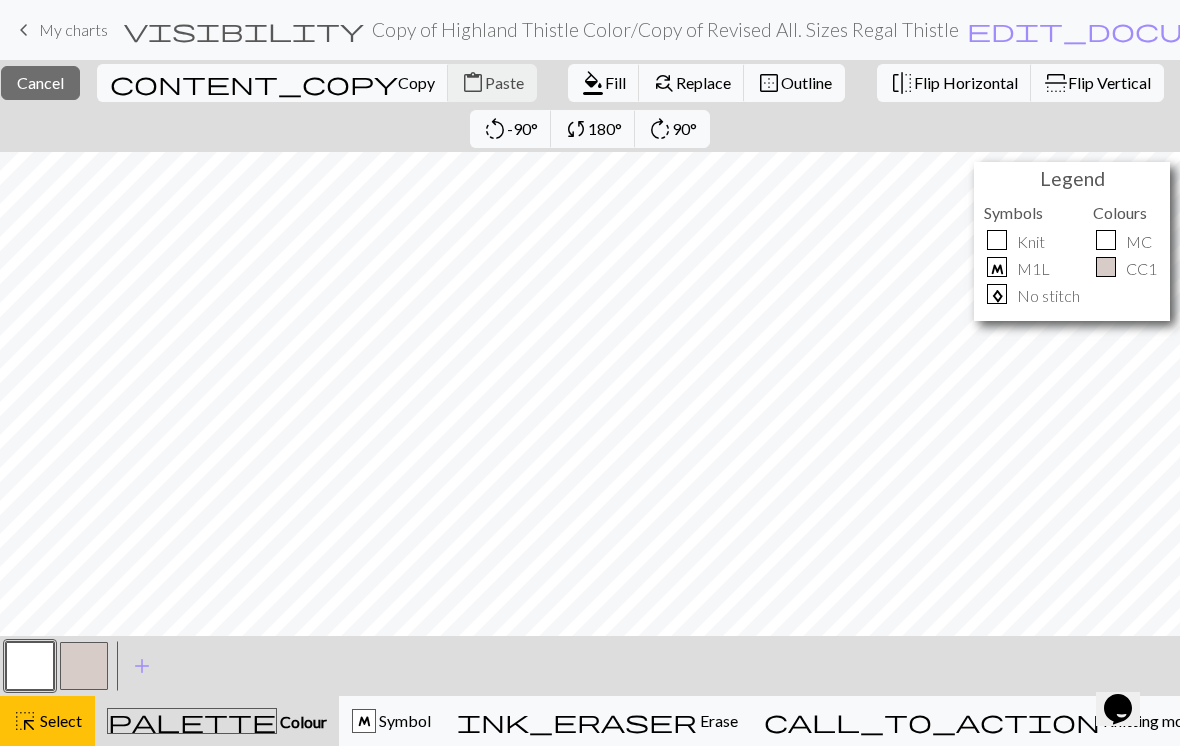 click at bounding box center [84, 666] 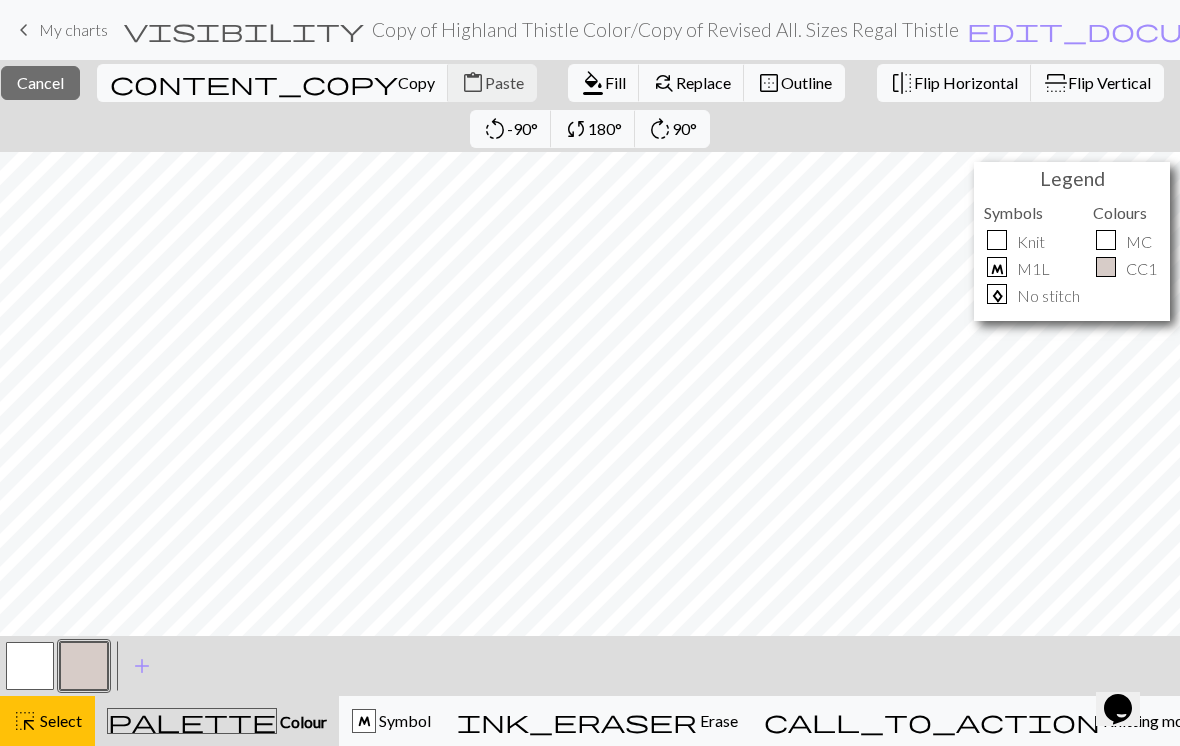 click at bounding box center [30, 666] 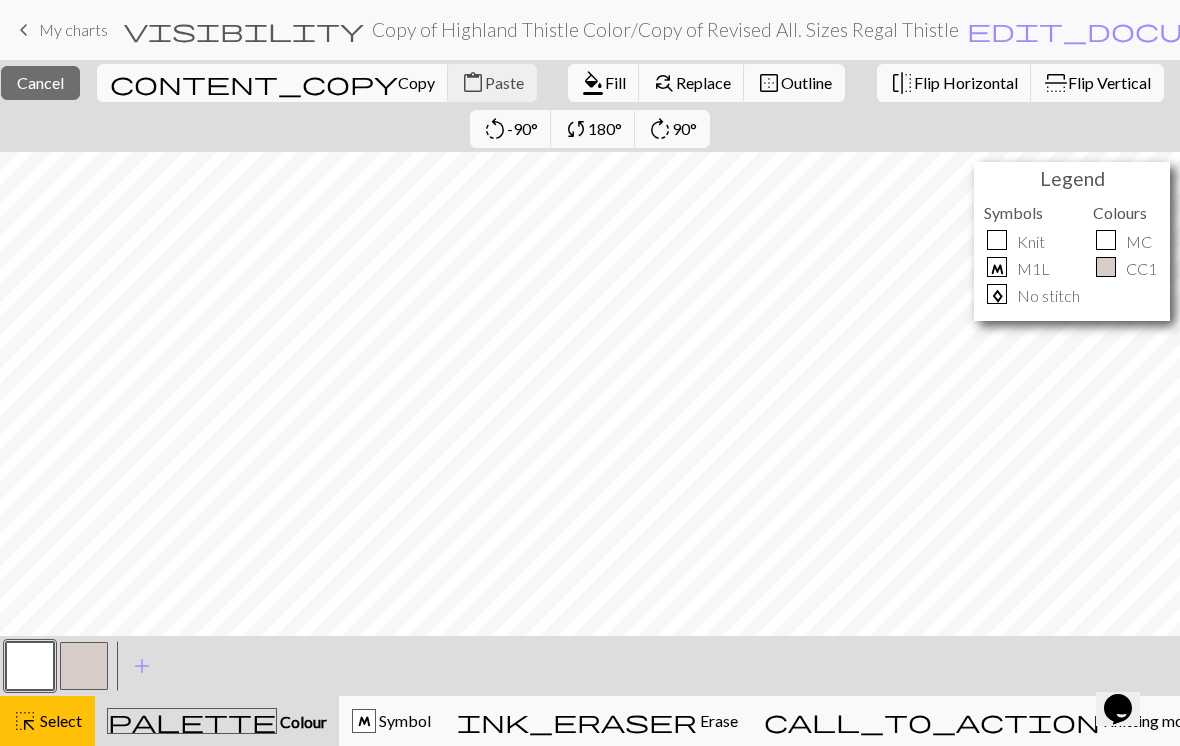 click on "Cancel" at bounding box center (40, 82) 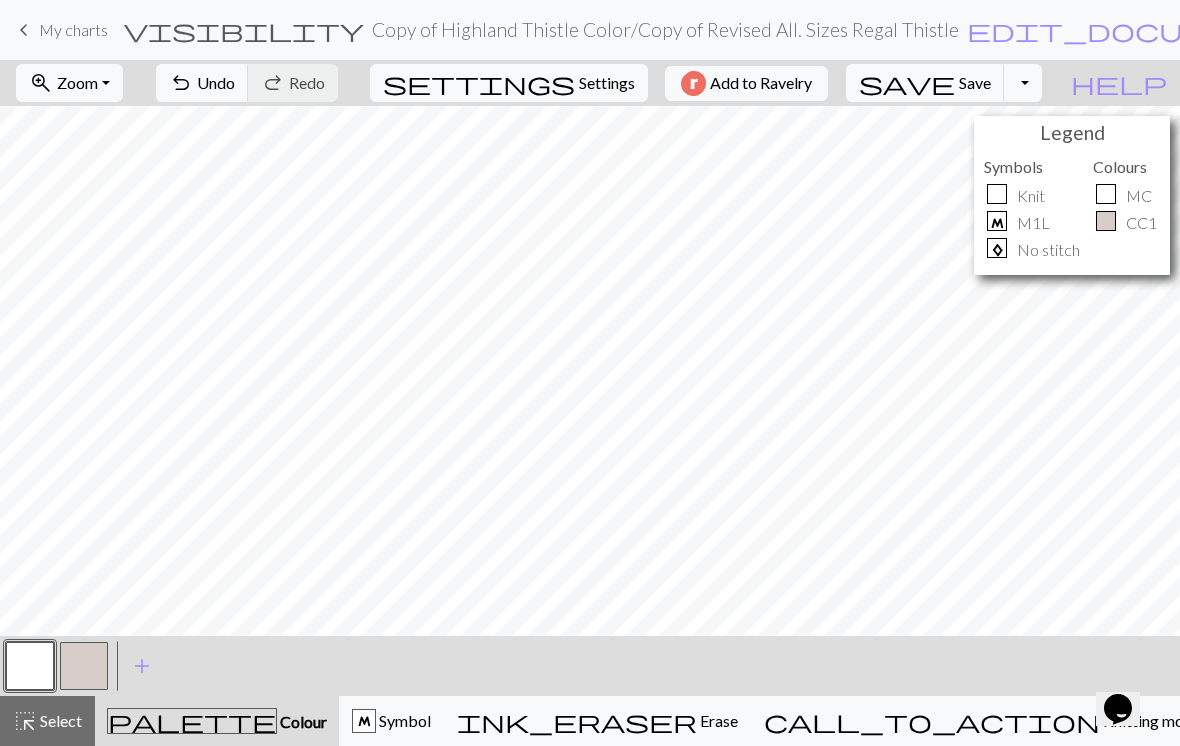 click at bounding box center (84, 666) 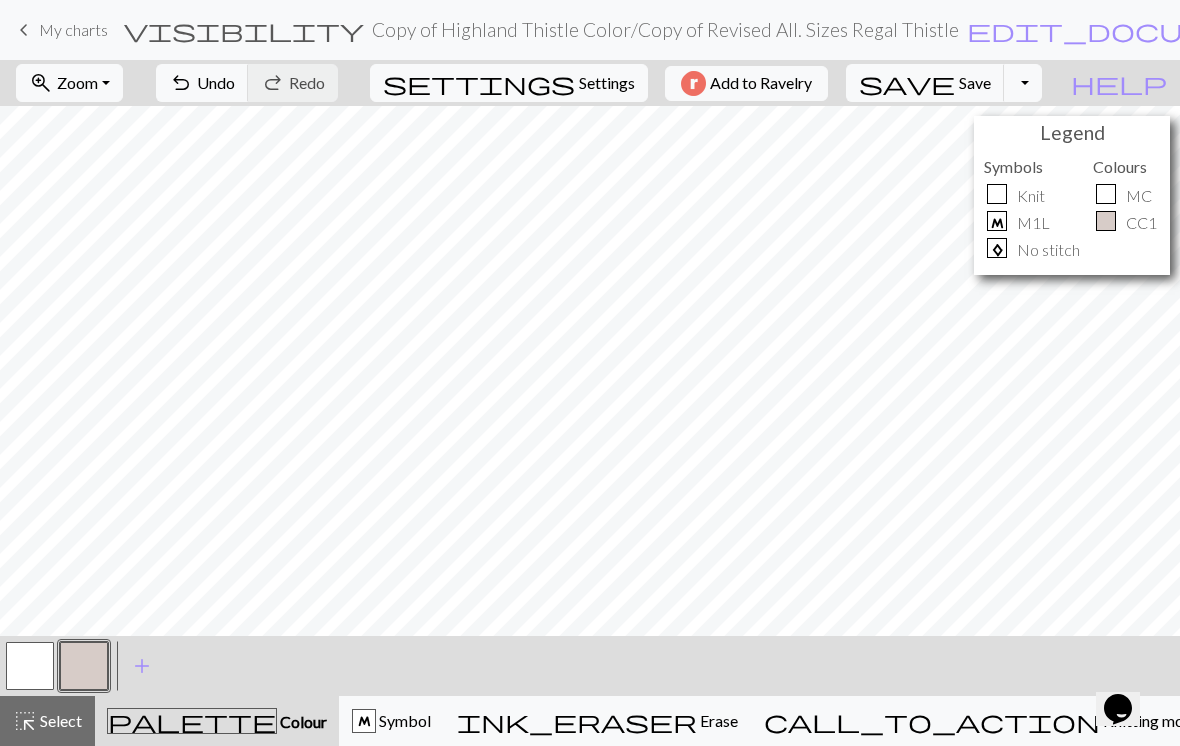 click at bounding box center [30, 666] 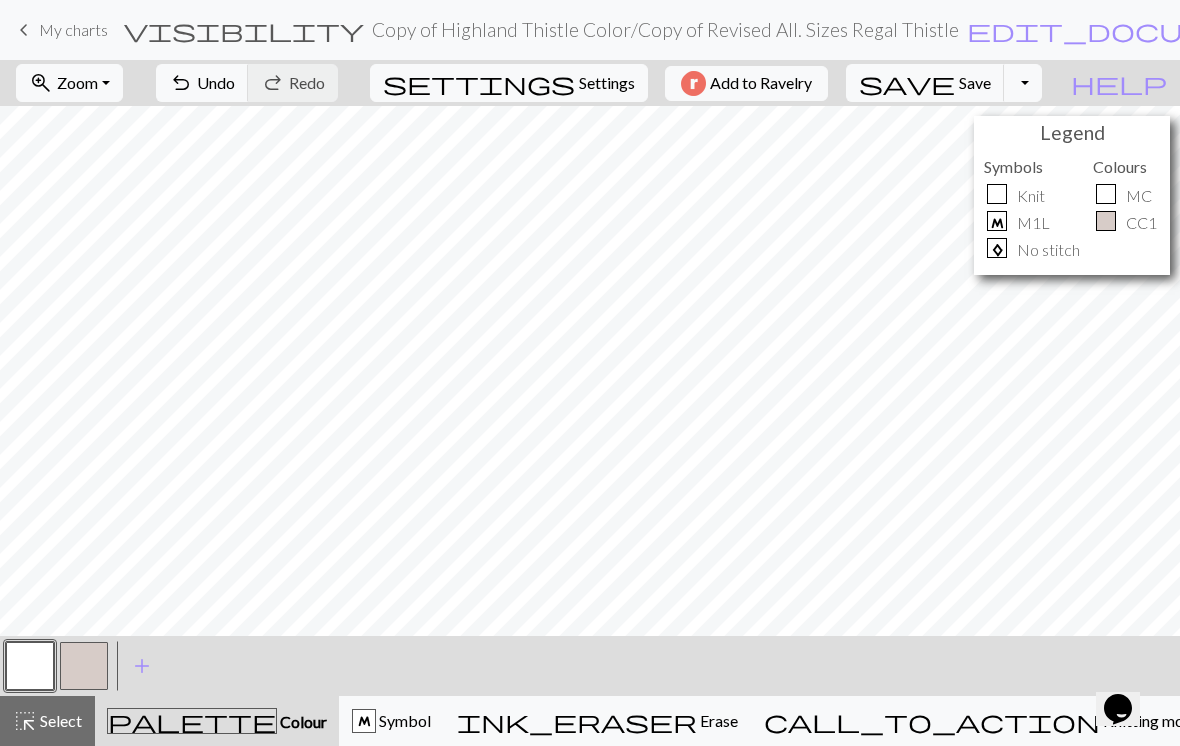 click at bounding box center [84, 666] 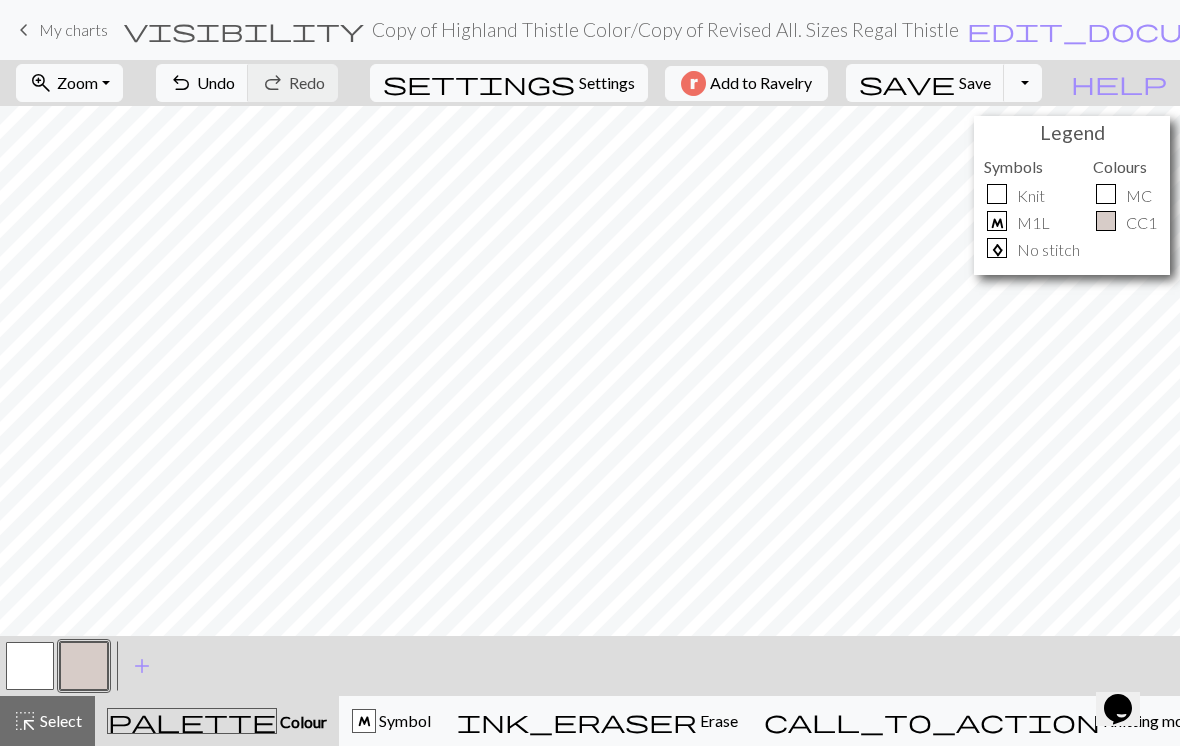 click at bounding box center [30, 666] 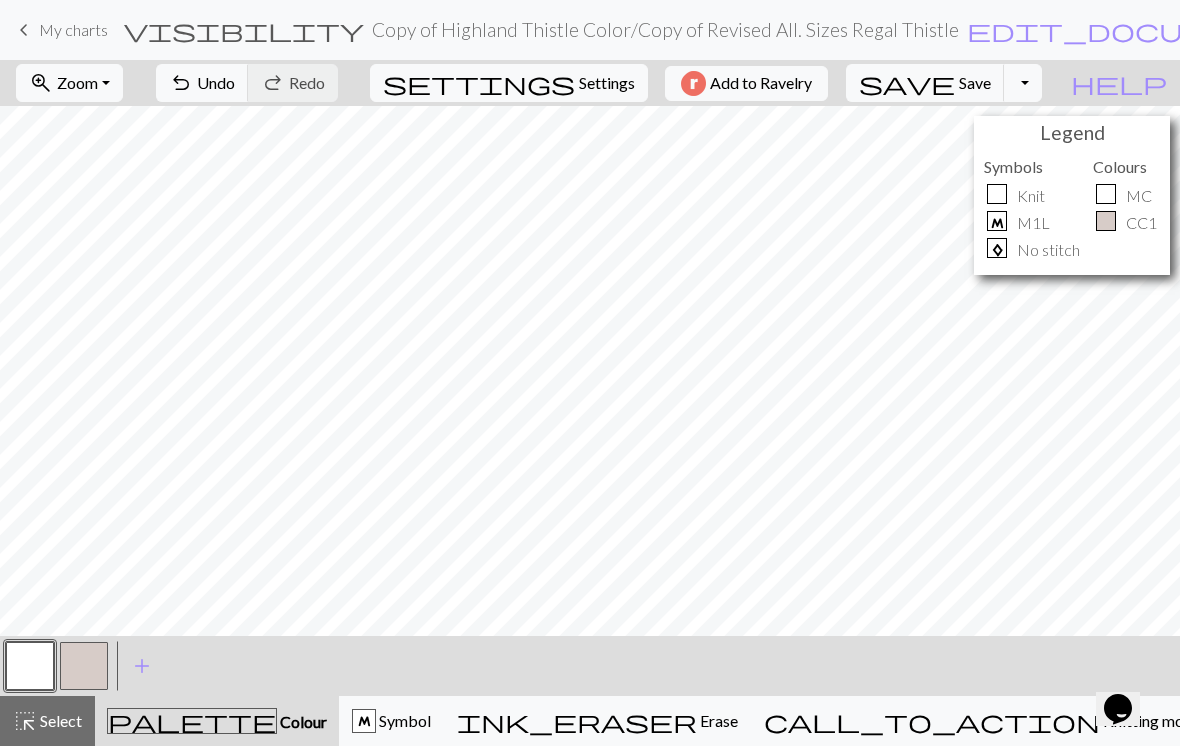 click at bounding box center [84, 666] 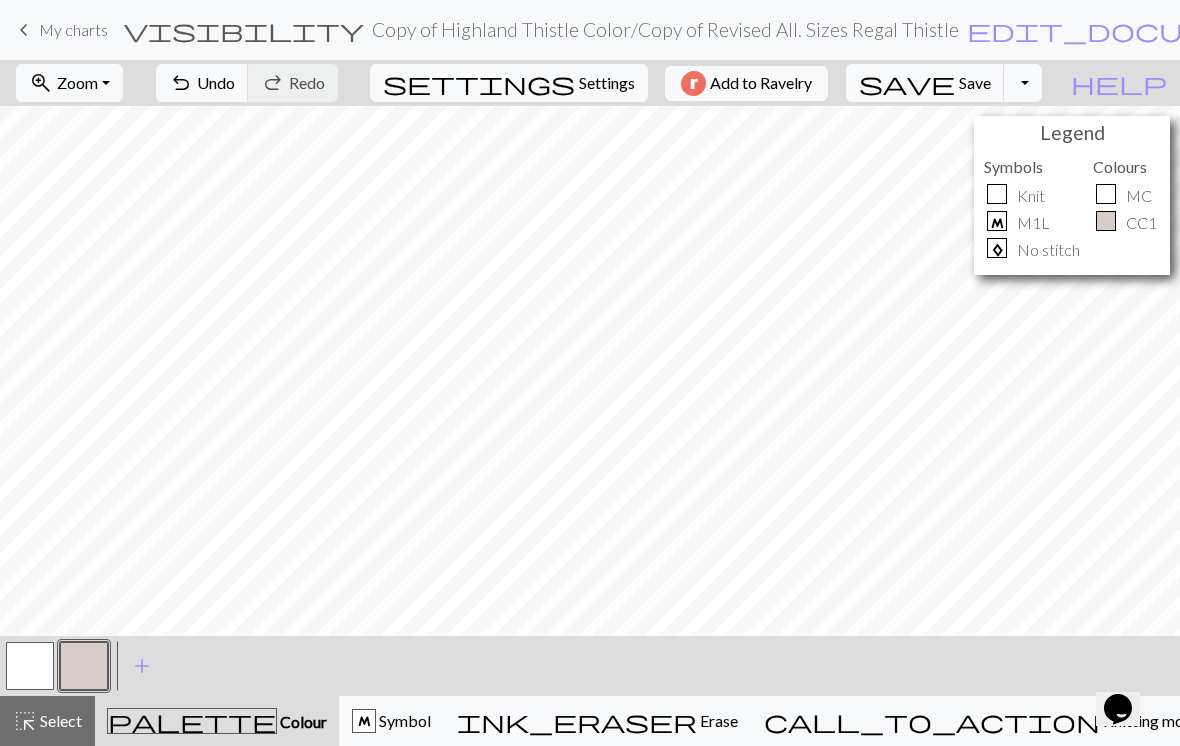 click at bounding box center [30, 666] 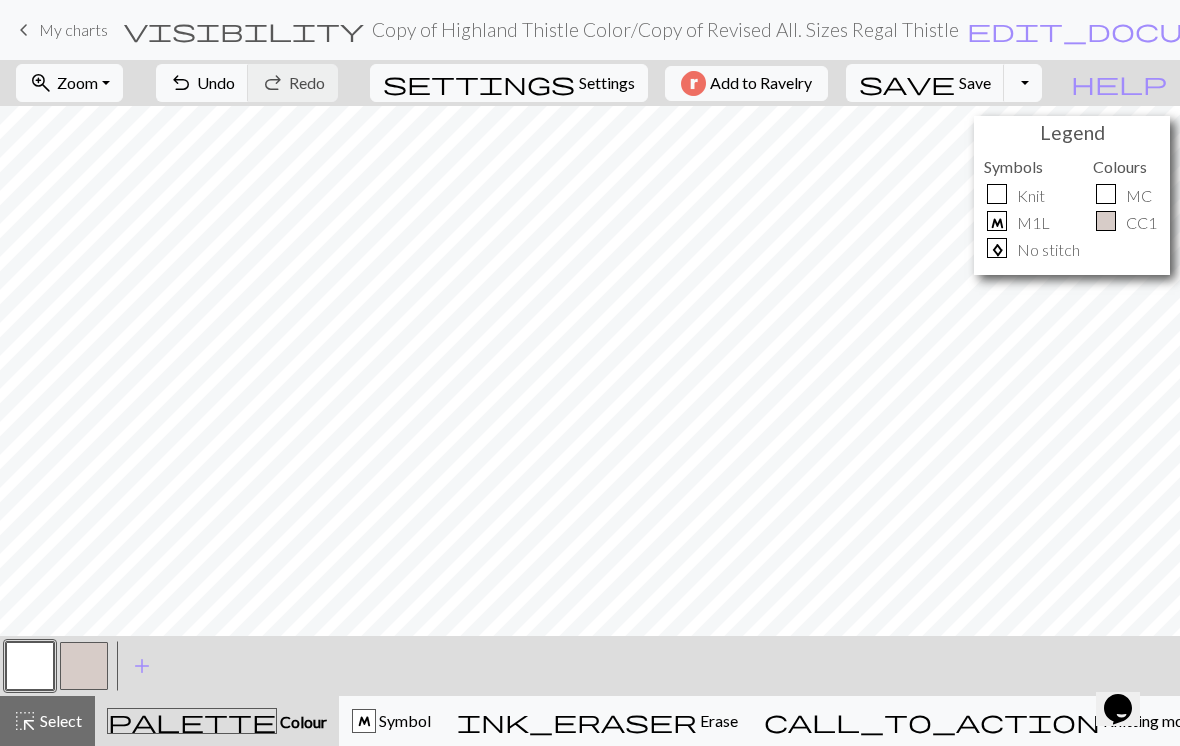 click at bounding box center (84, 666) 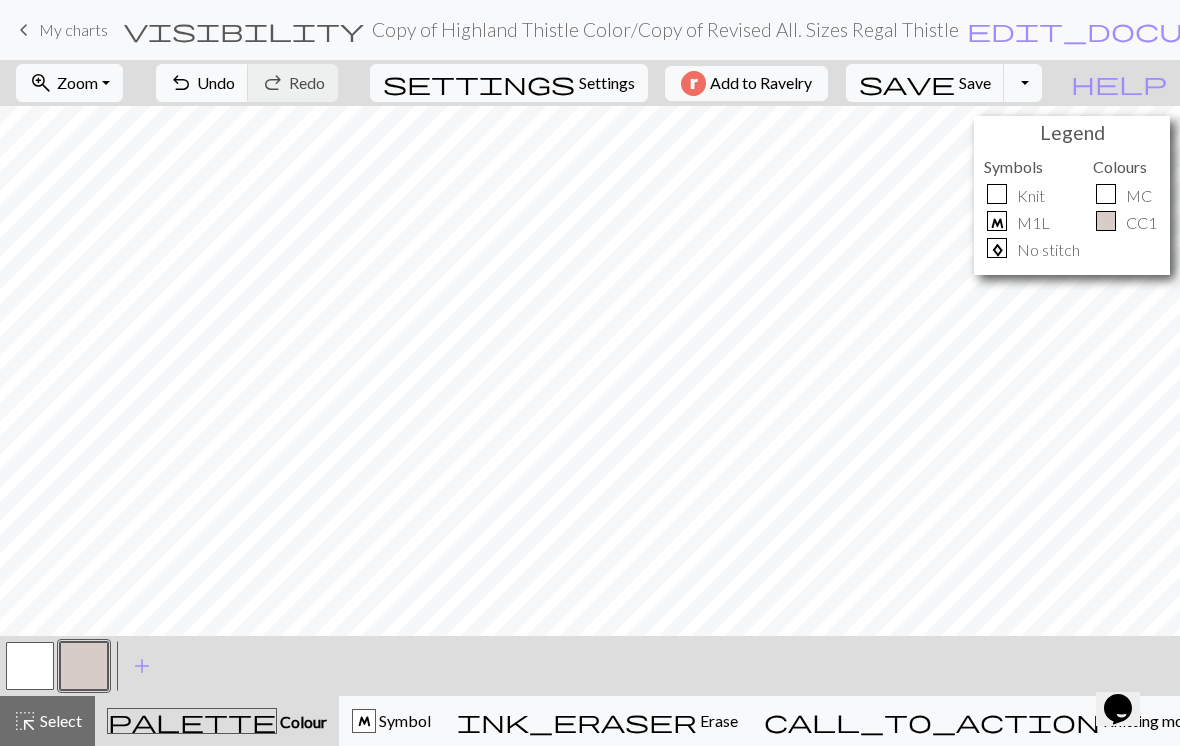 click at bounding box center (30, 666) 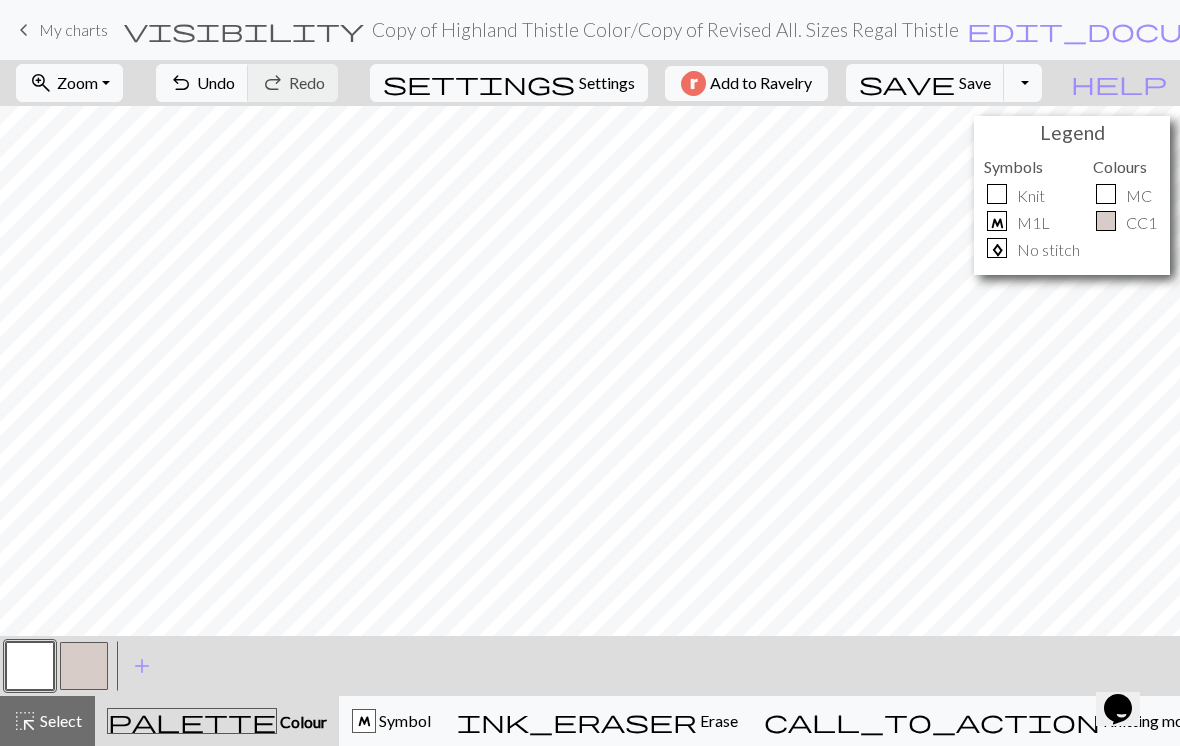 click at bounding box center [84, 666] 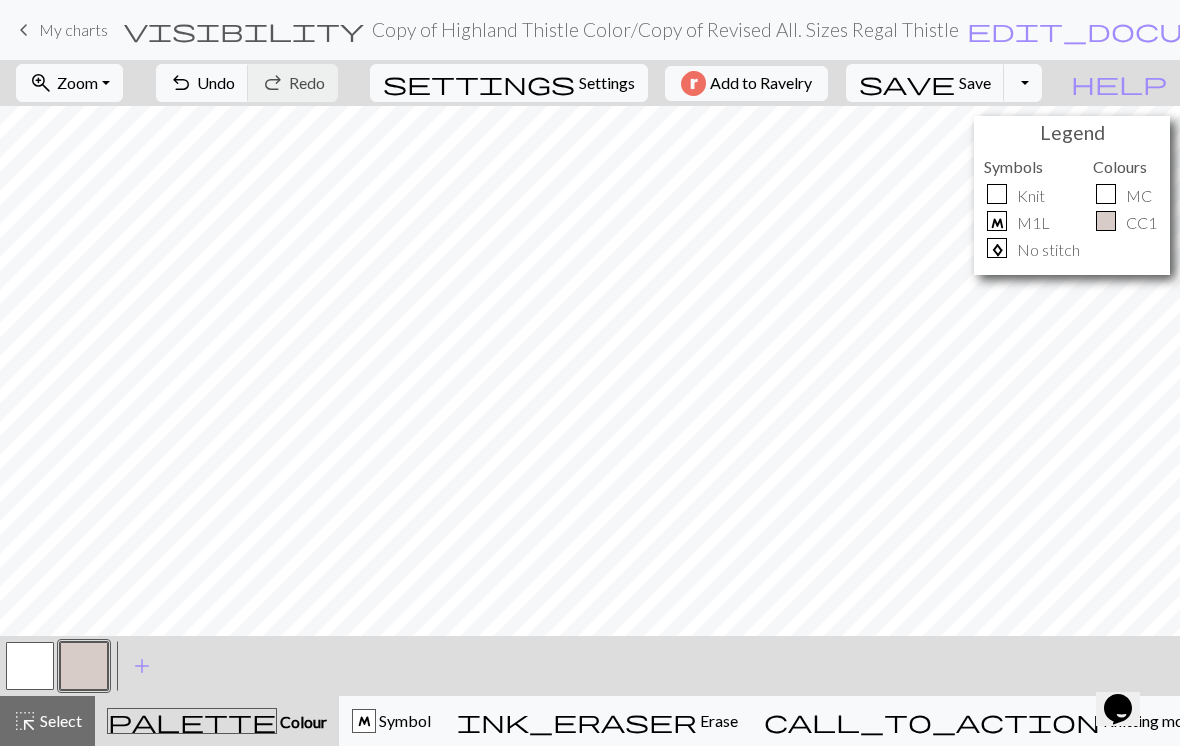 click at bounding box center [30, 666] 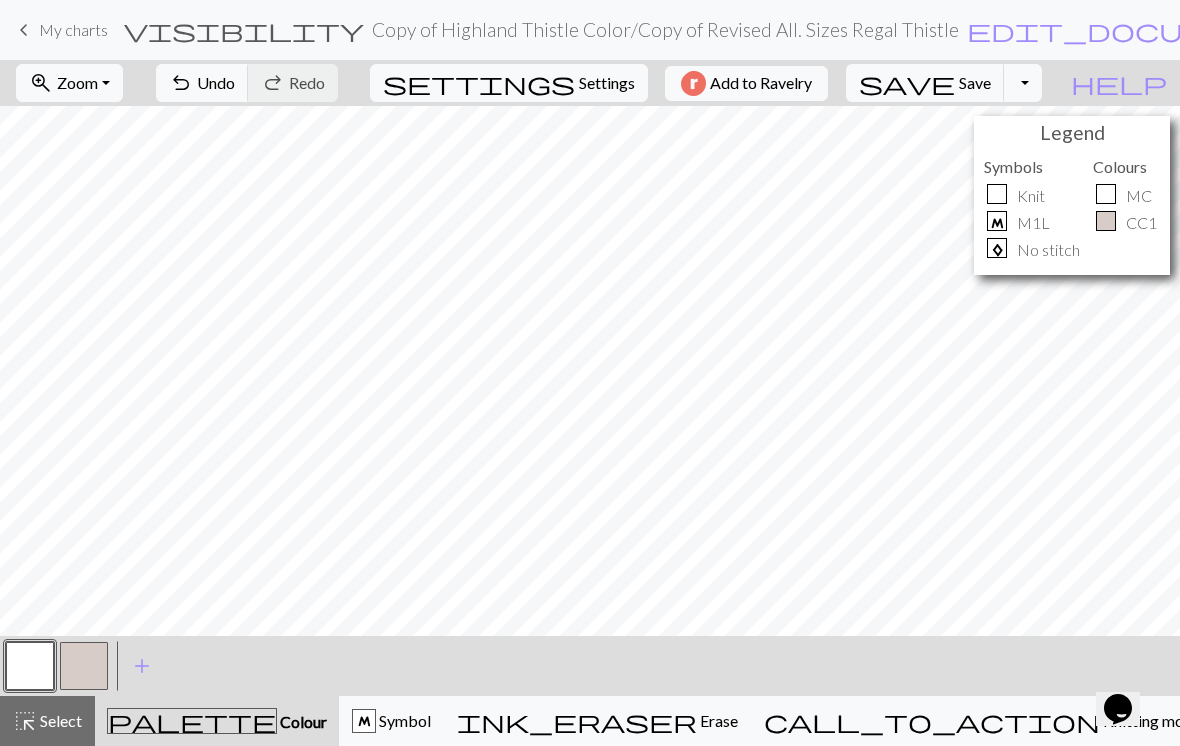 click at bounding box center (84, 666) 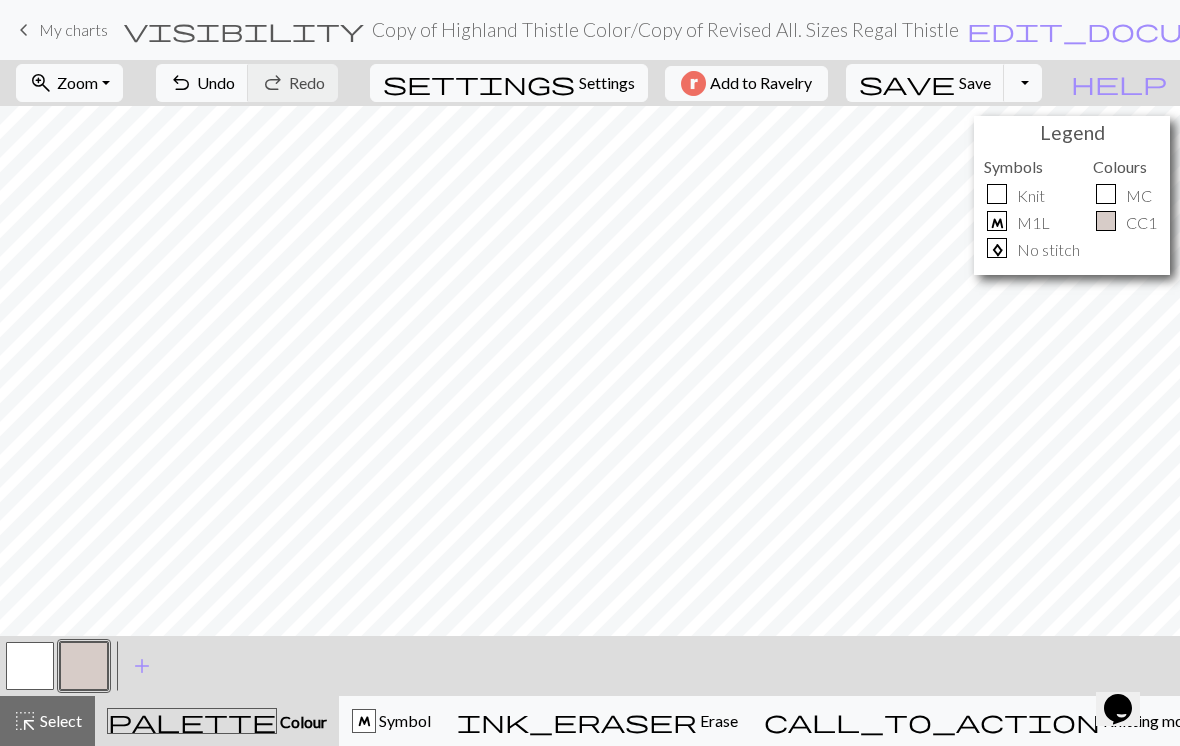 click at bounding box center (30, 666) 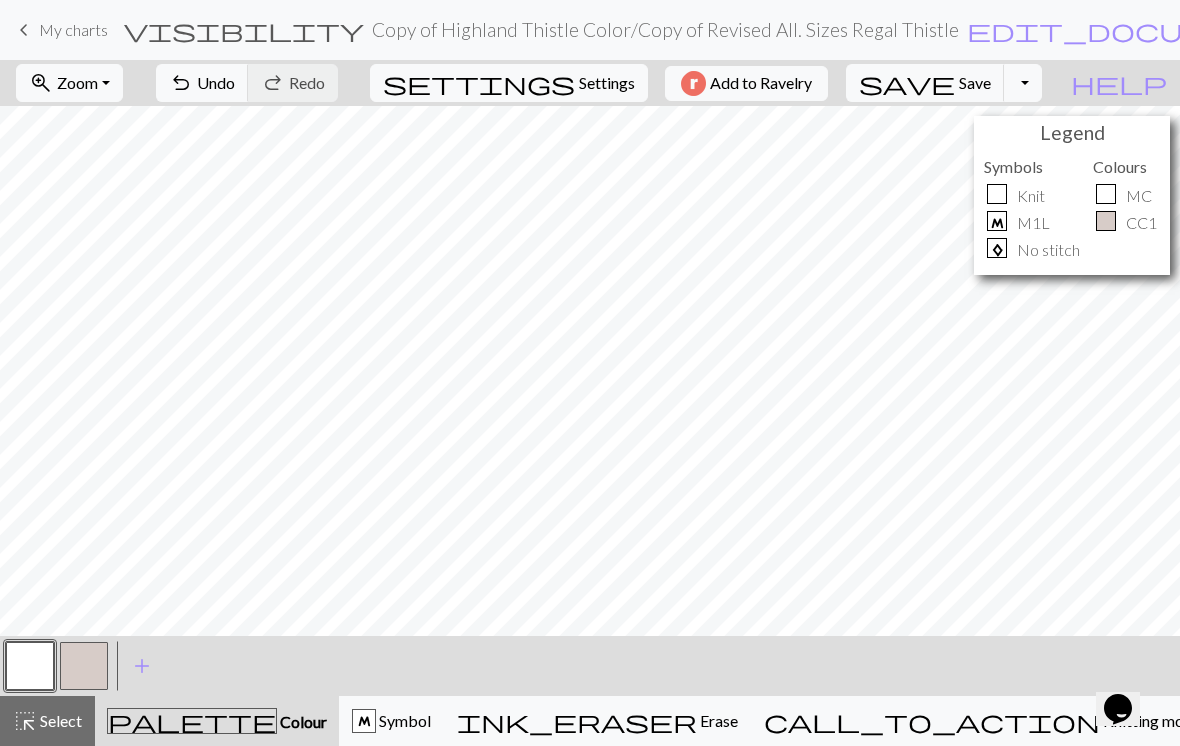 click on "edit_document" at bounding box center [1123, 30] 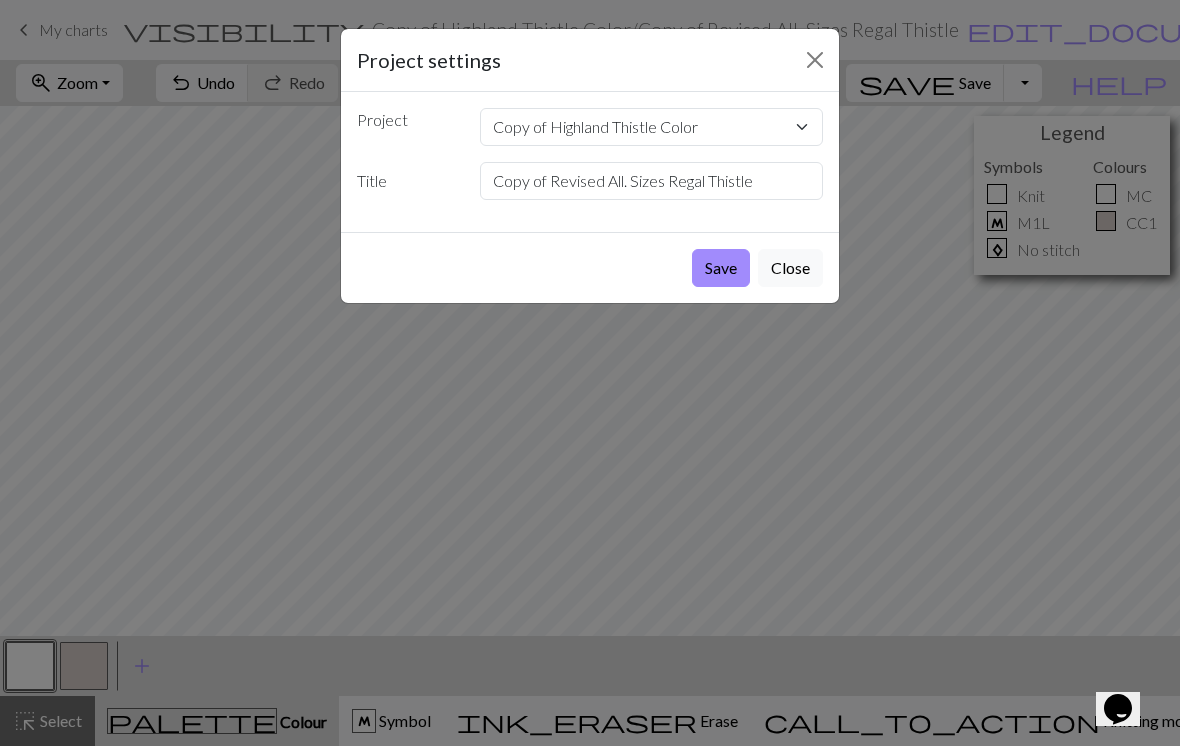 click on "Save" at bounding box center (721, 268) 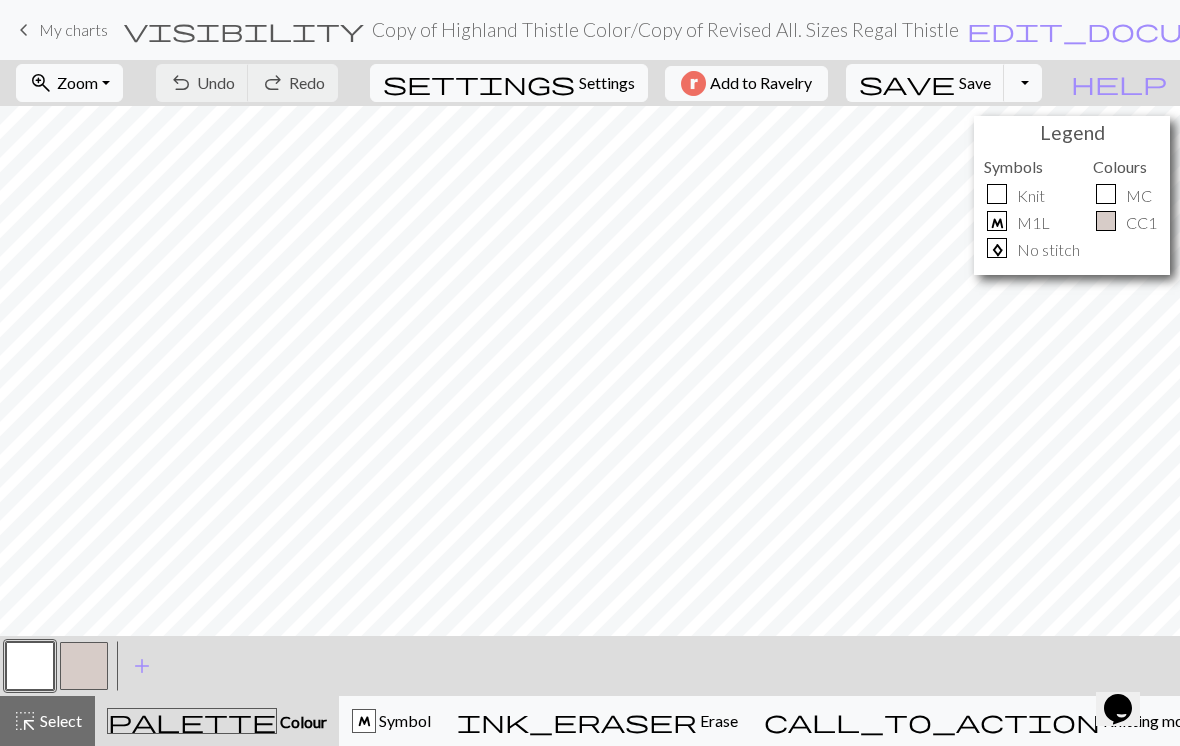 click on "edit_document" at bounding box center (1123, 30) 